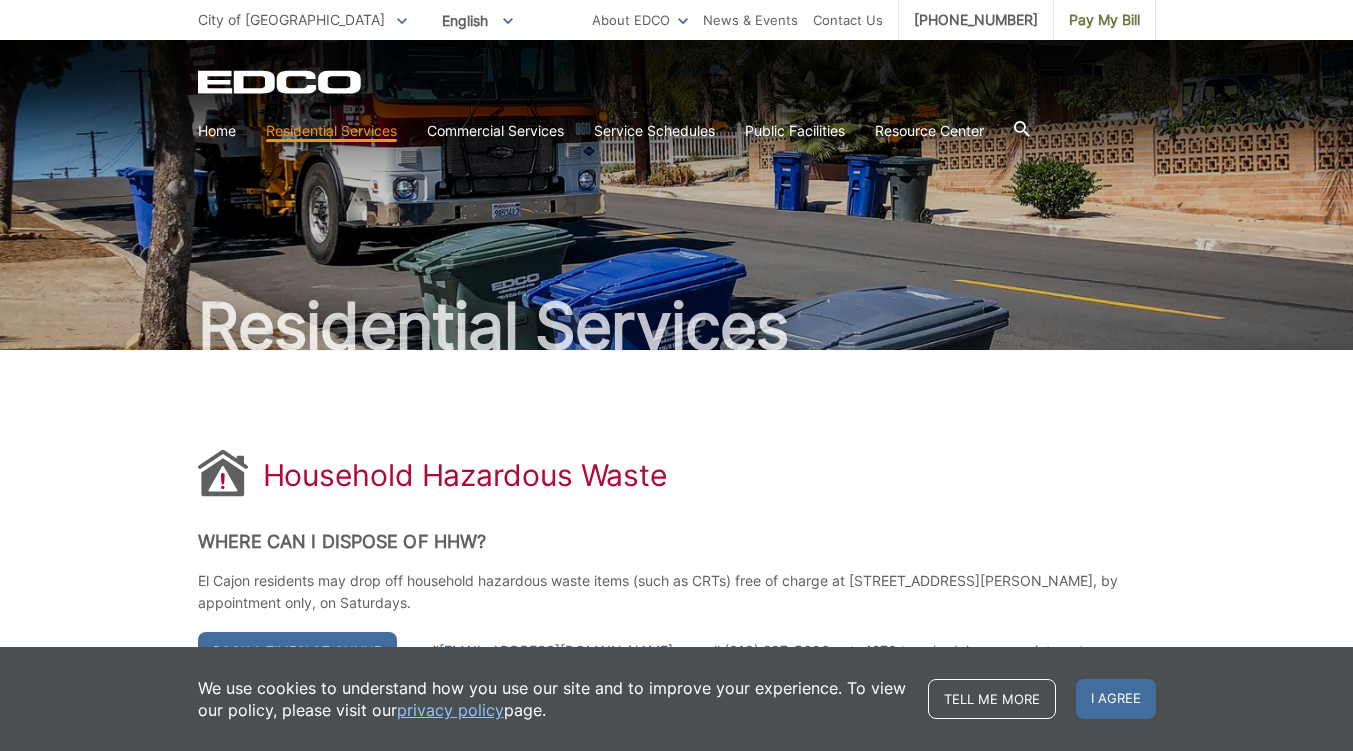 scroll, scrollTop: 0, scrollLeft: 0, axis: both 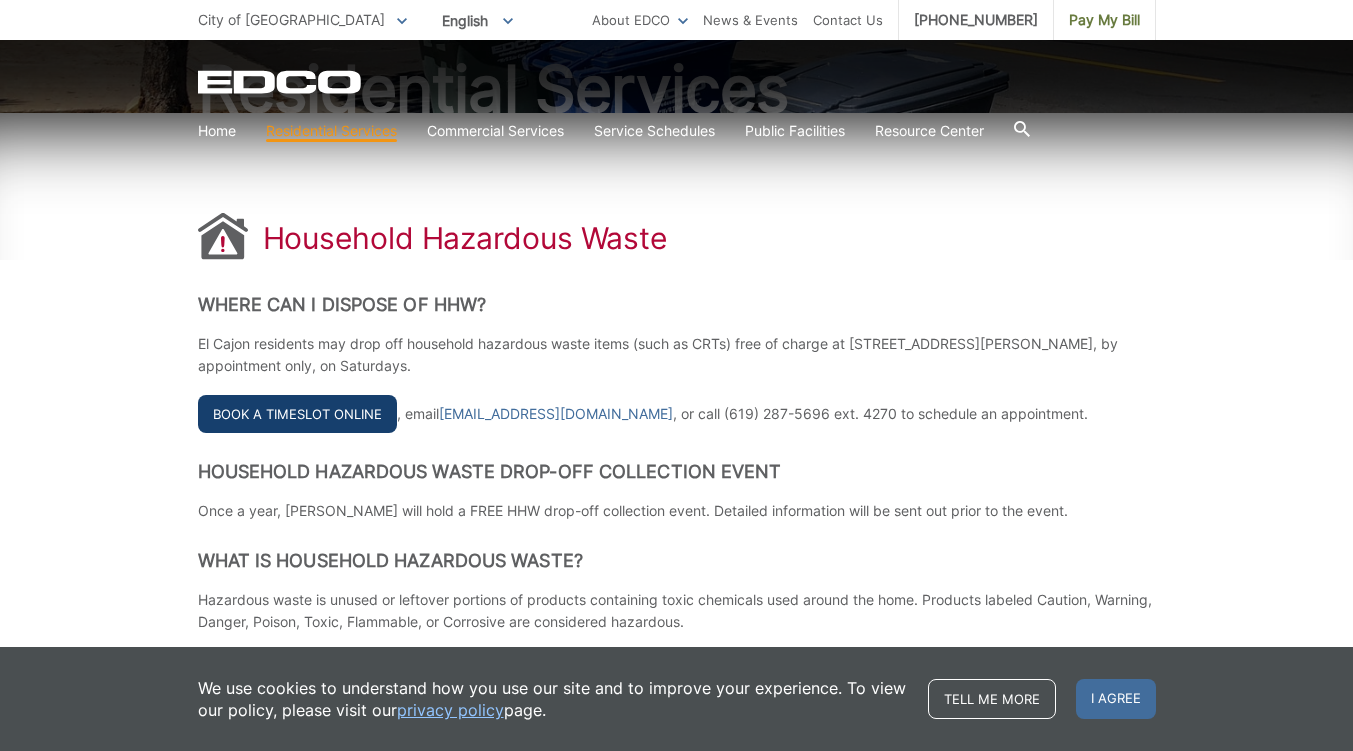 click on "Book a Timeslot Online" at bounding box center (297, 414) 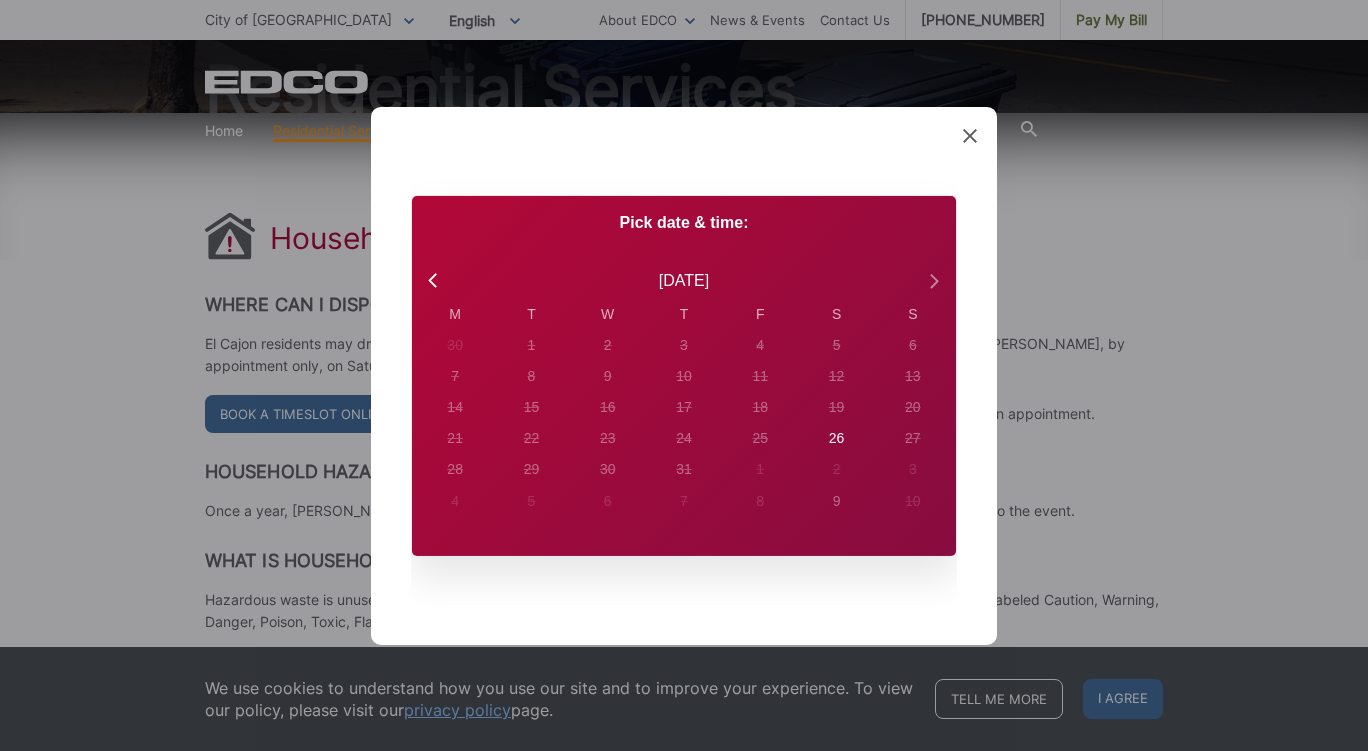 click 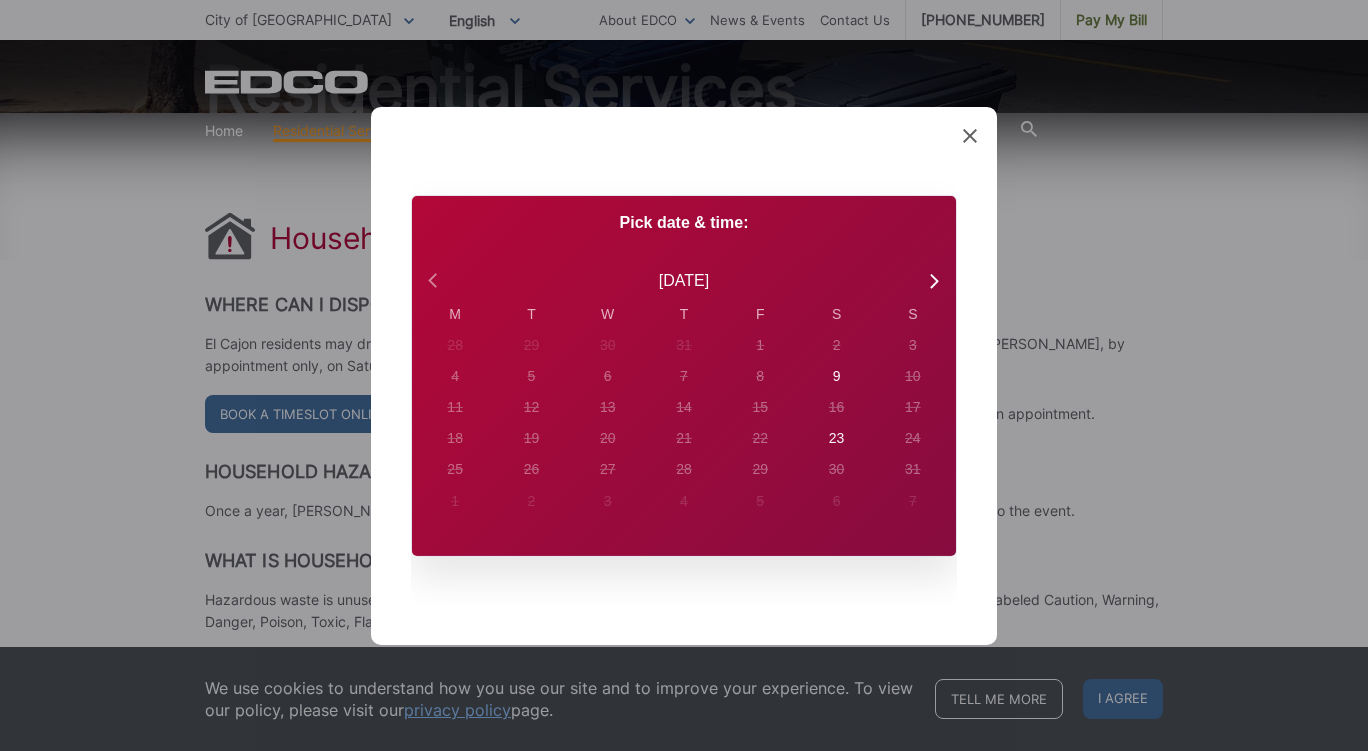 click 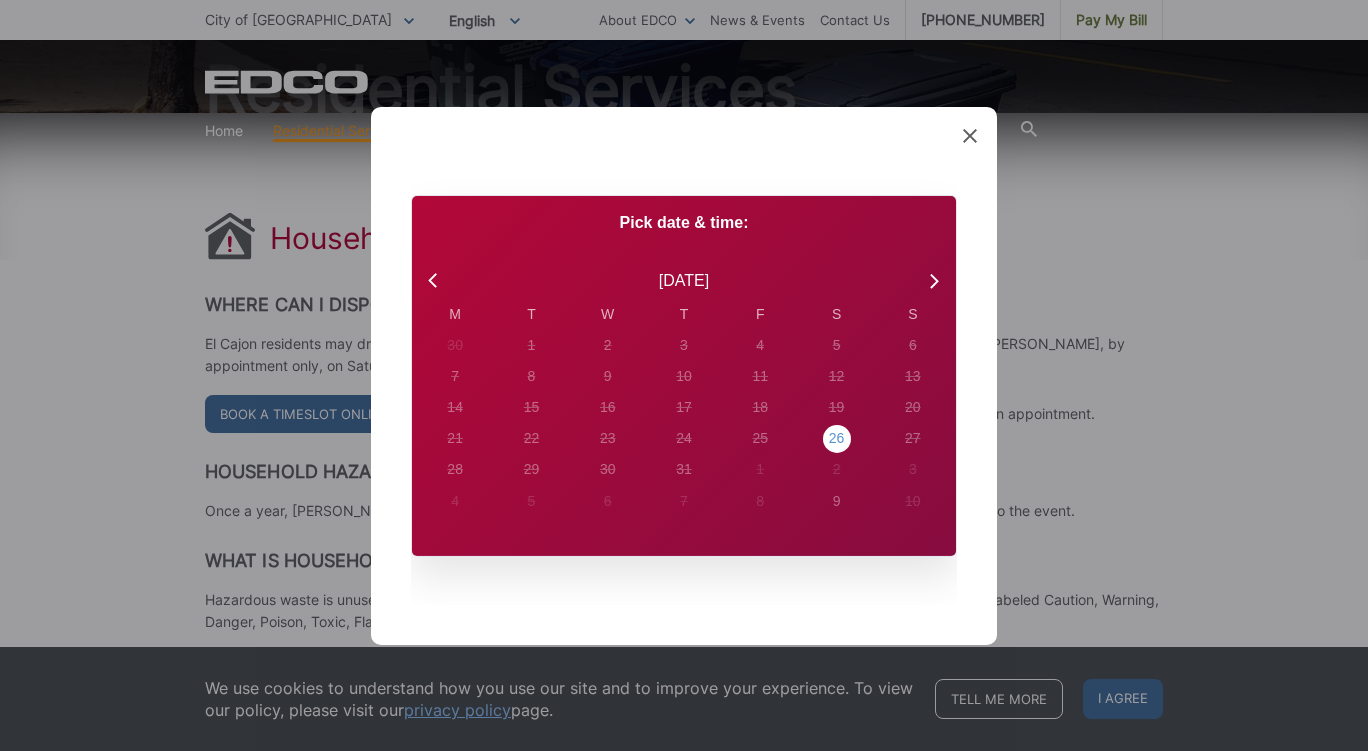 click on "26" at bounding box center (455, 345) 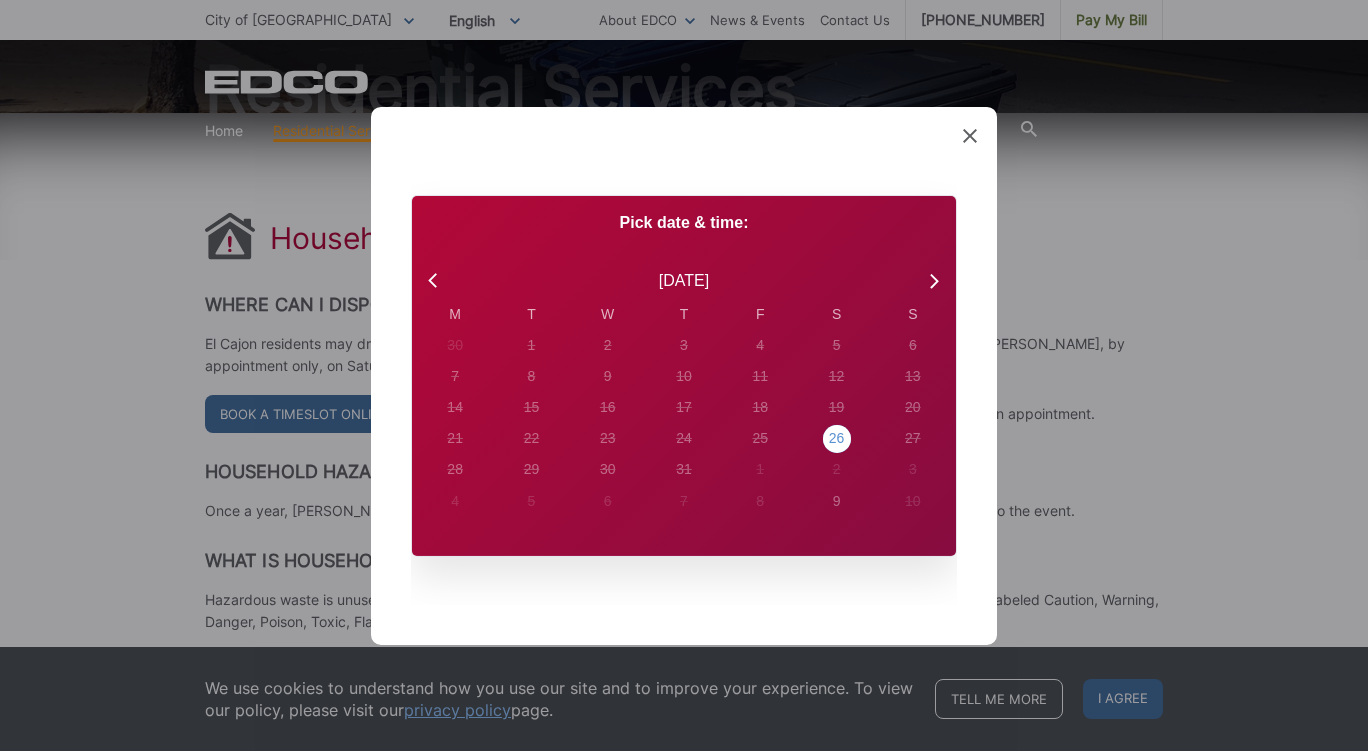 radio on "true" 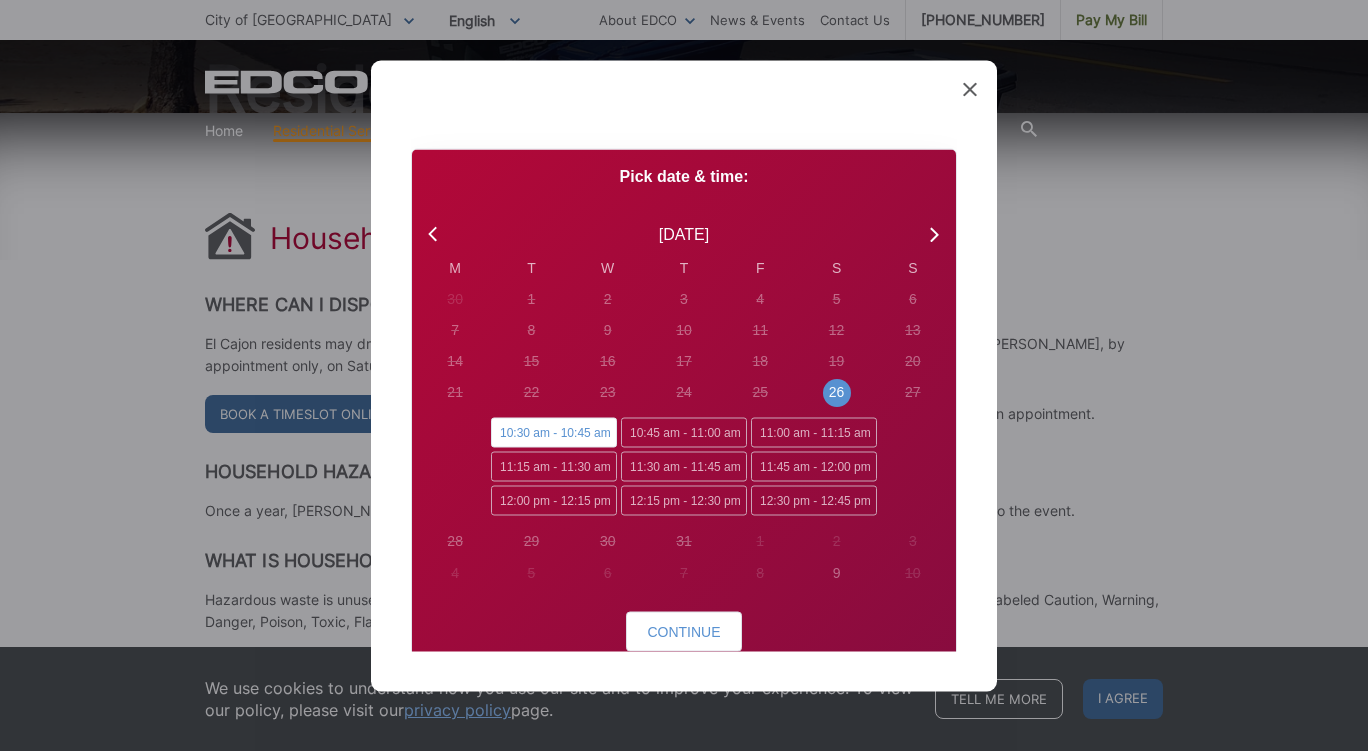 click on "10:30 am - 10:45 am" at bounding box center (554, 433) 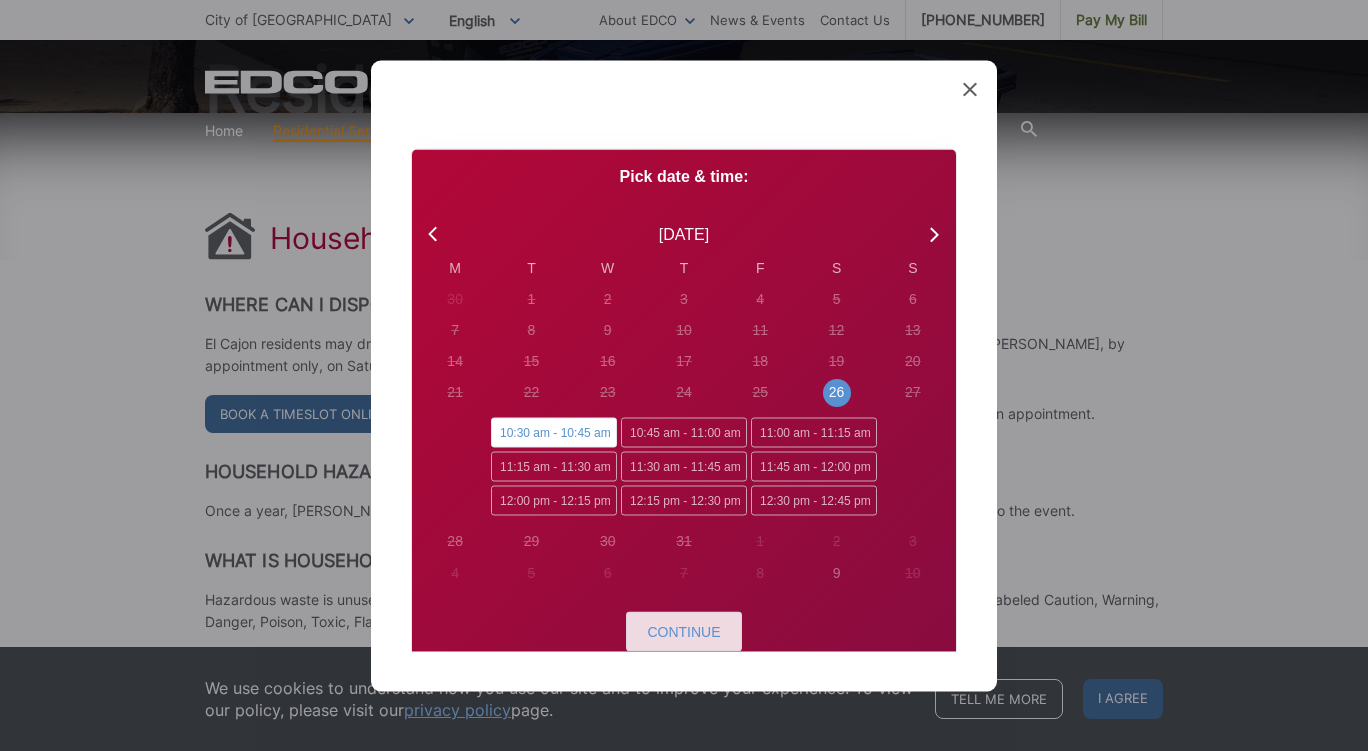 click on "Continue" at bounding box center [683, 631] 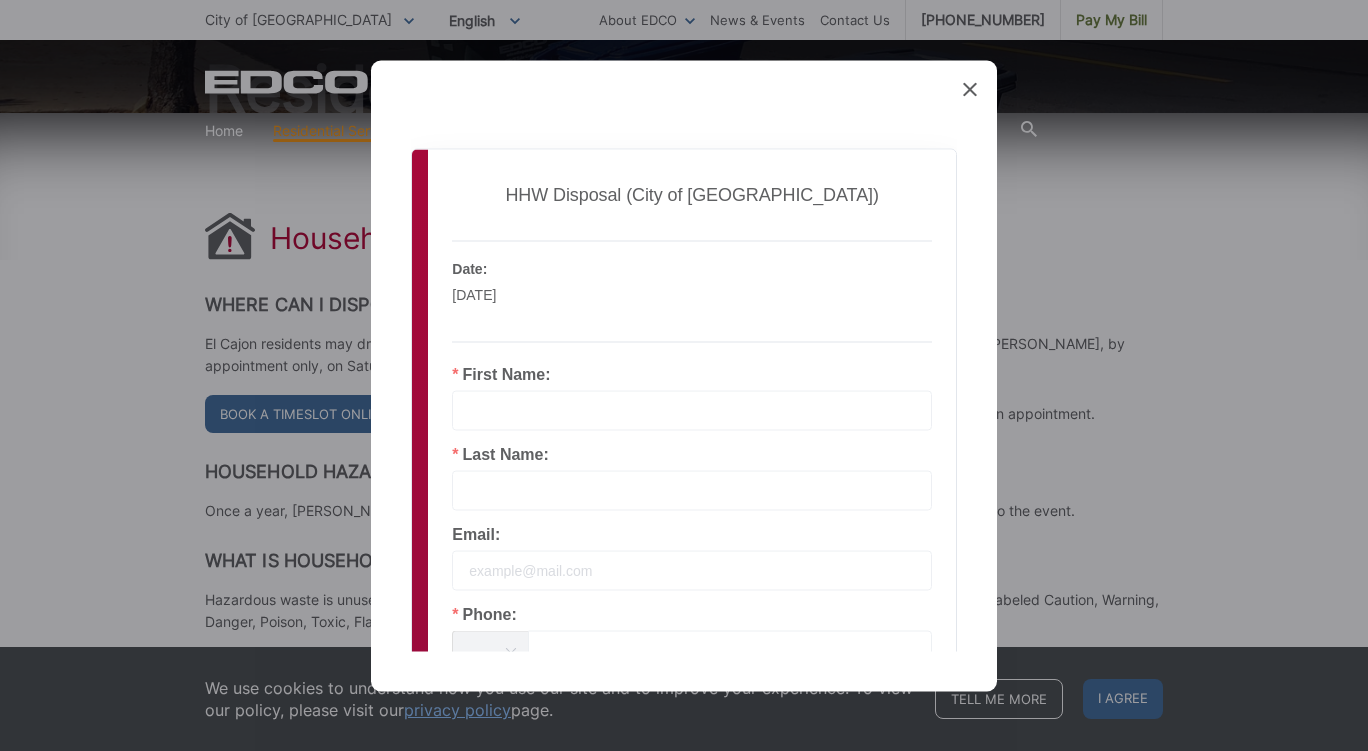 click on "First Name:" at bounding box center (692, 398) 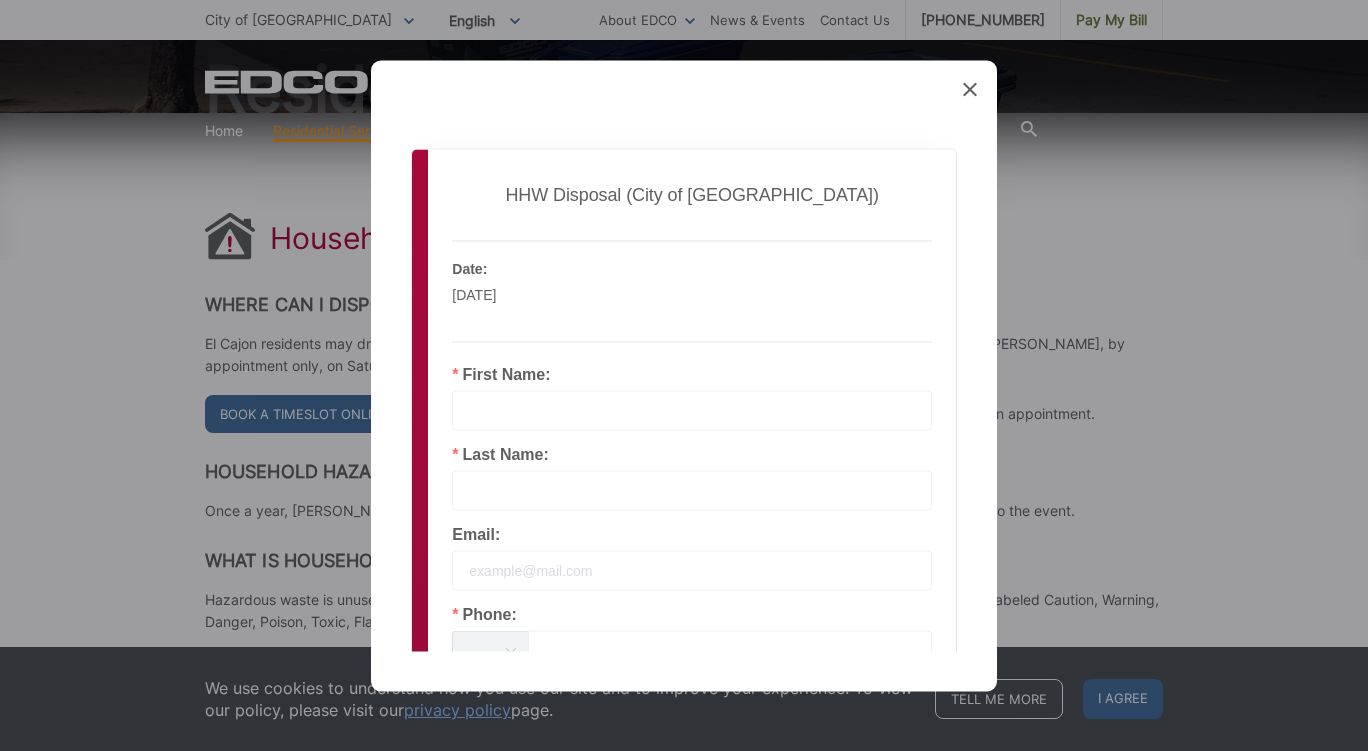 type on "Todd" 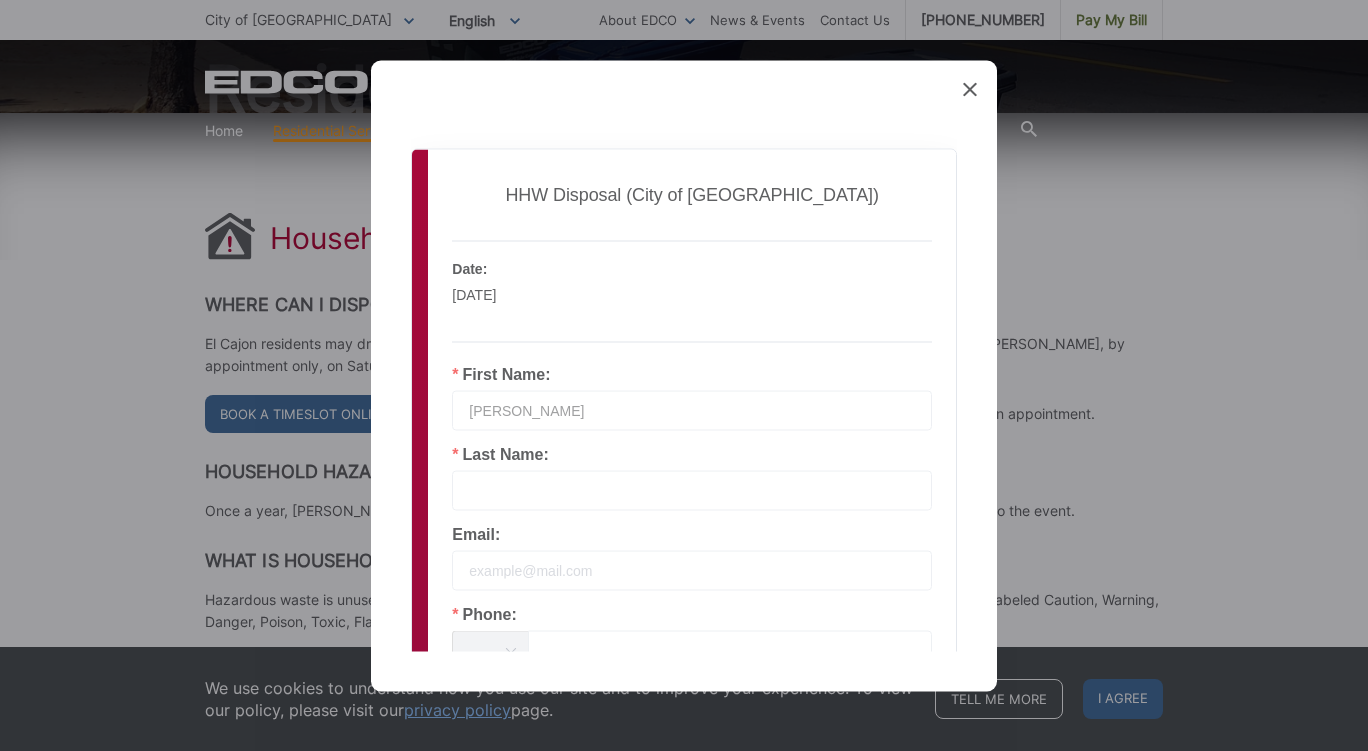 type on "Feneis" 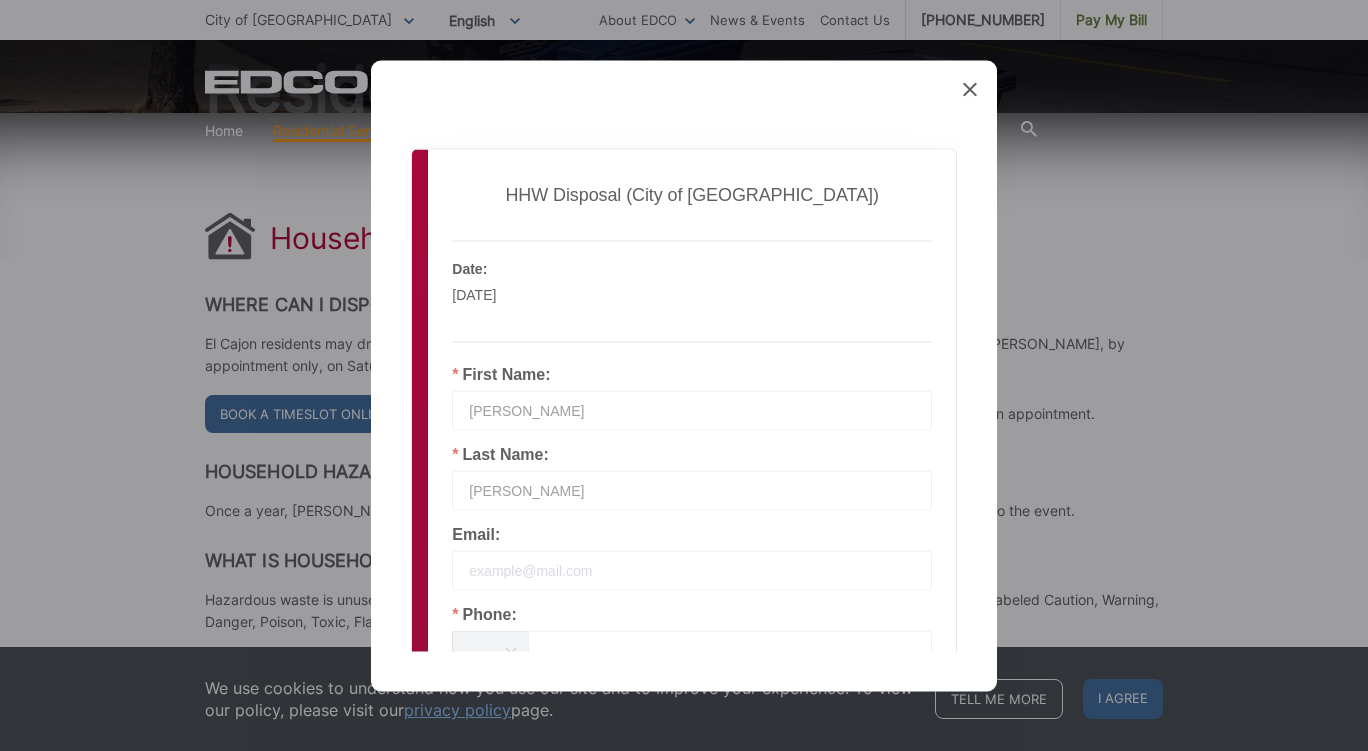 type on "tfeneis@gmail.com" 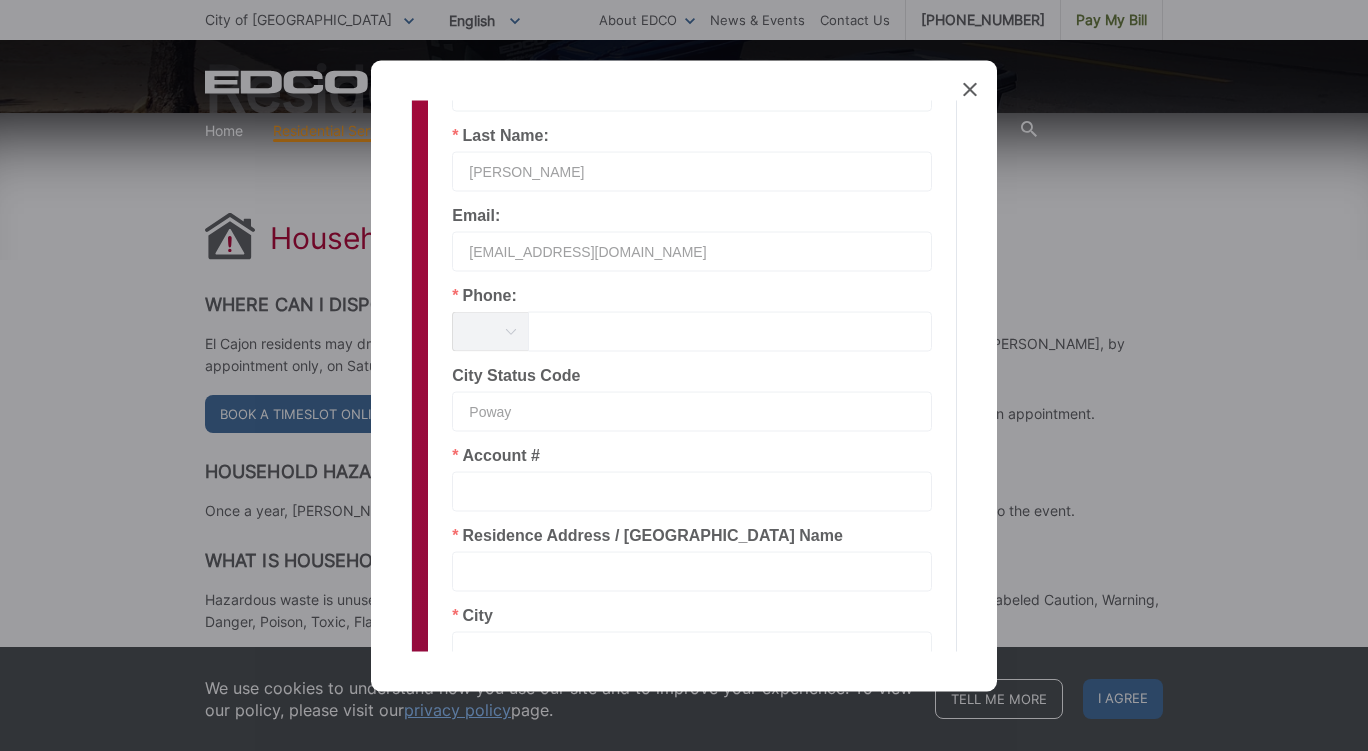 scroll, scrollTop: 323, scrollLeft: 0, axis: vertical 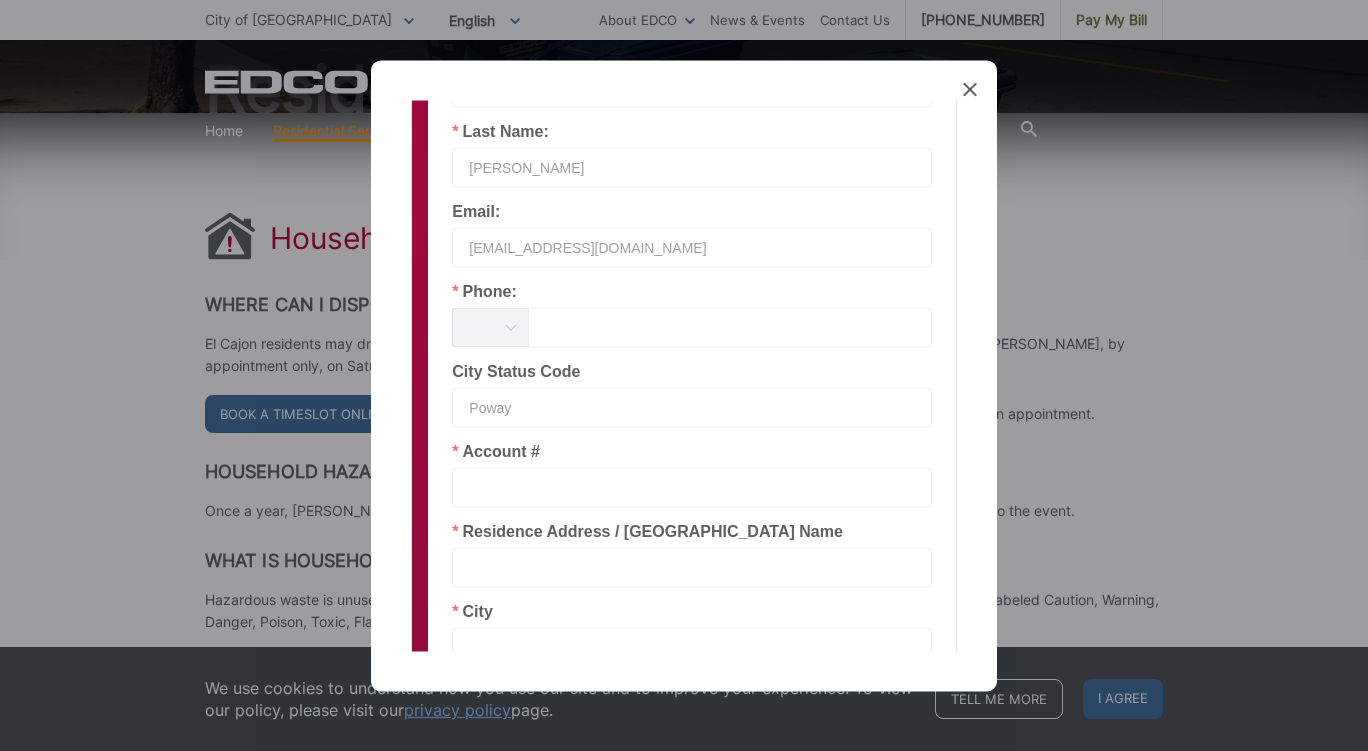 drag, startPoint x: 649, startPoint y: 418, endPoint x: 459, endPoint y: 414, distance: 190.0421 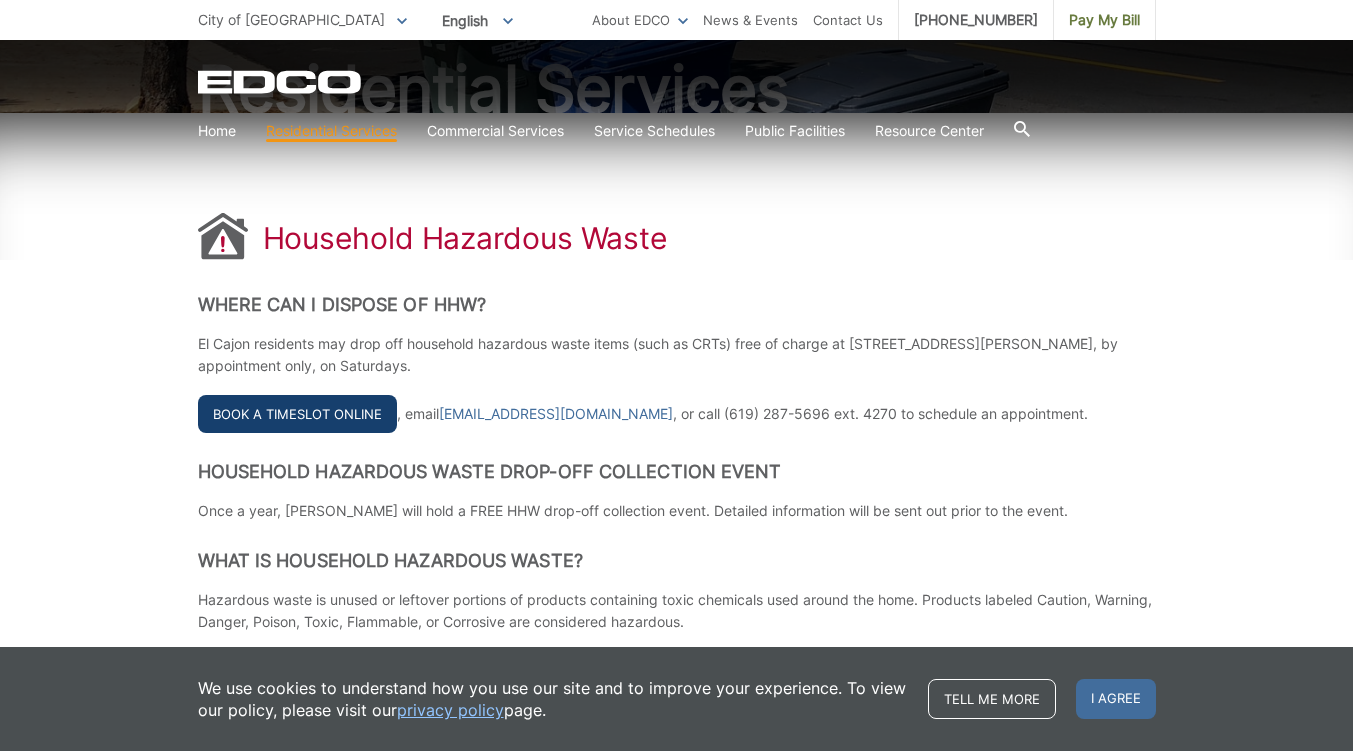 click on "Book a Timeslot Online" at bounding box center [297, 414] 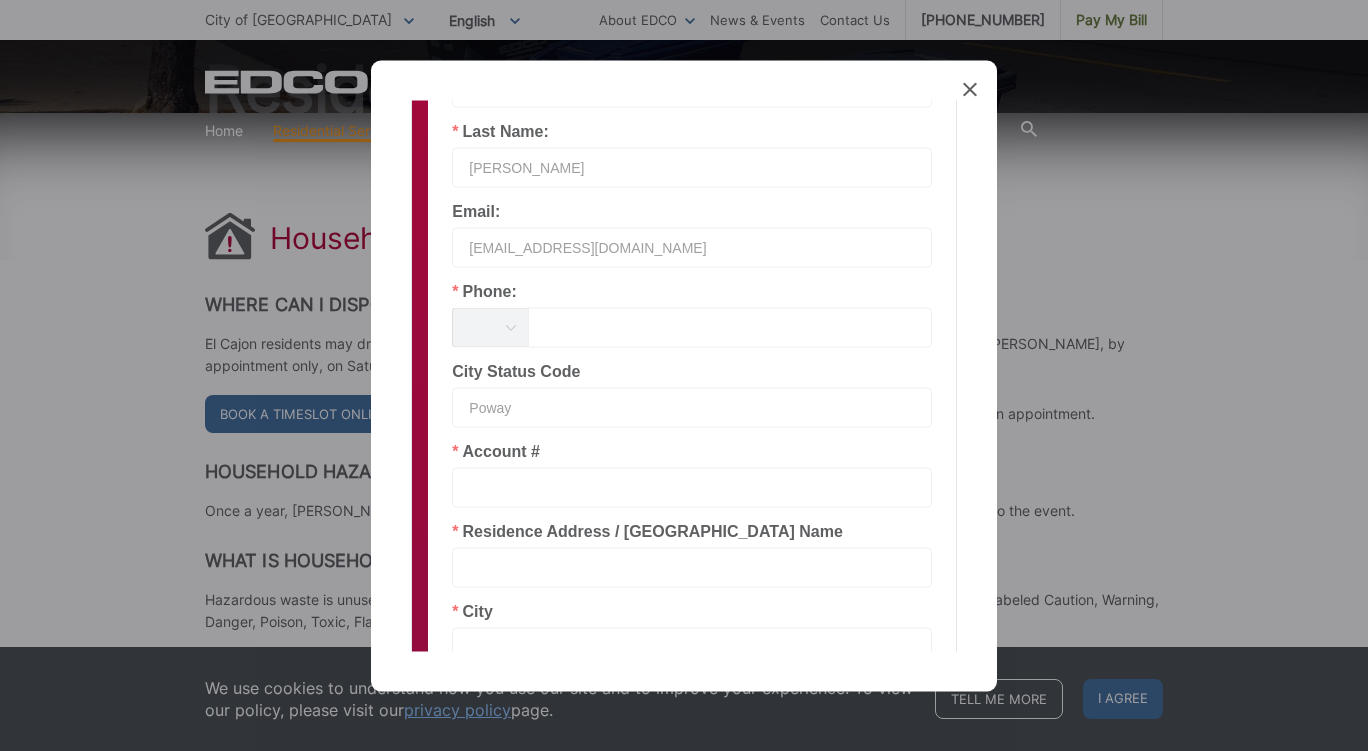 drag, startPoint x: 551, startPoint y: 403, endPoint x: 435, endPoint y: 394, distance: 116.34862 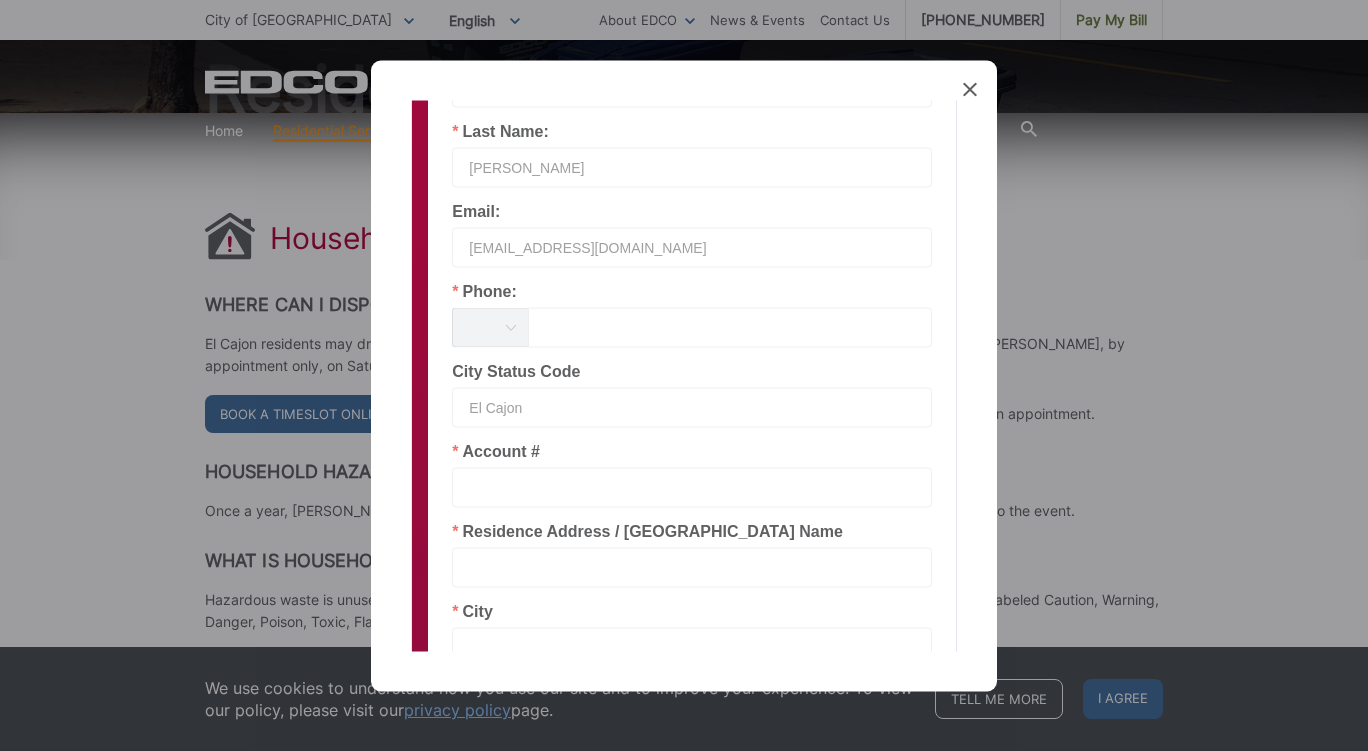 type on "El Cajon" 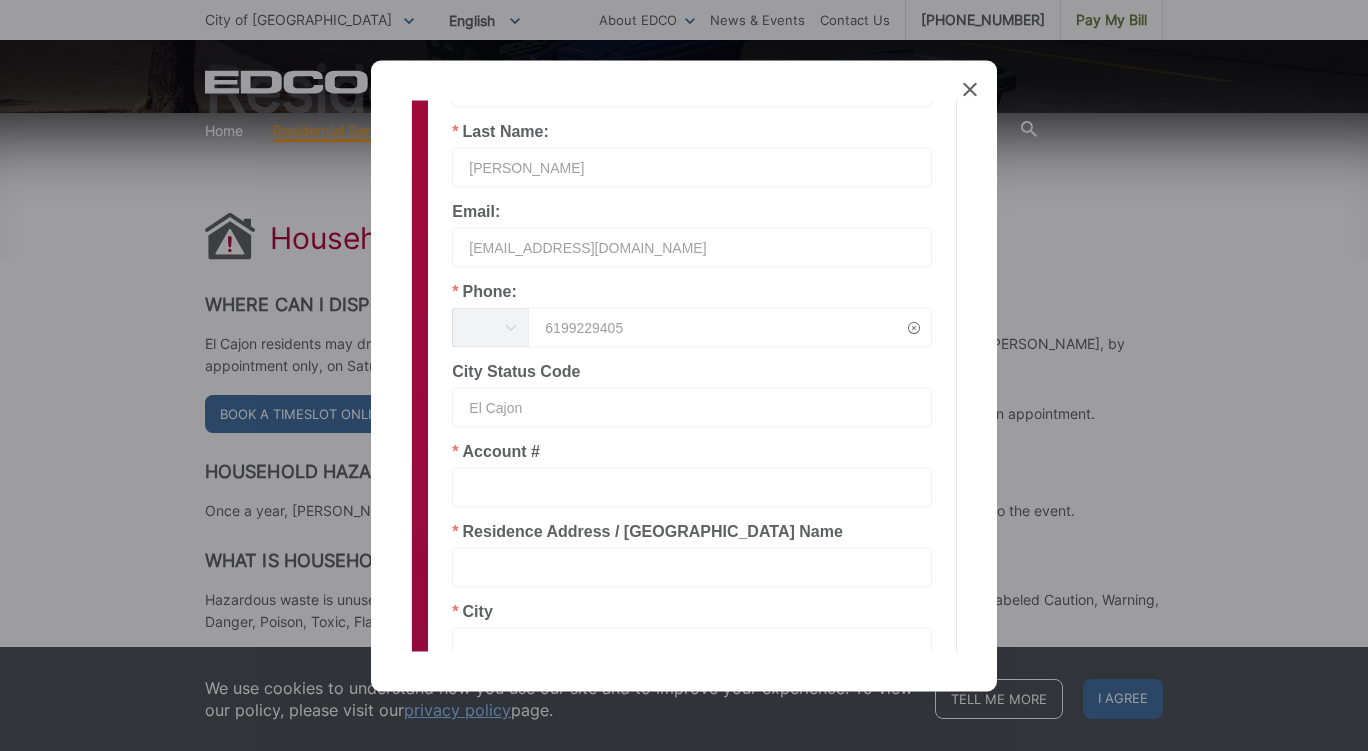click at bounding box center (692, 487) 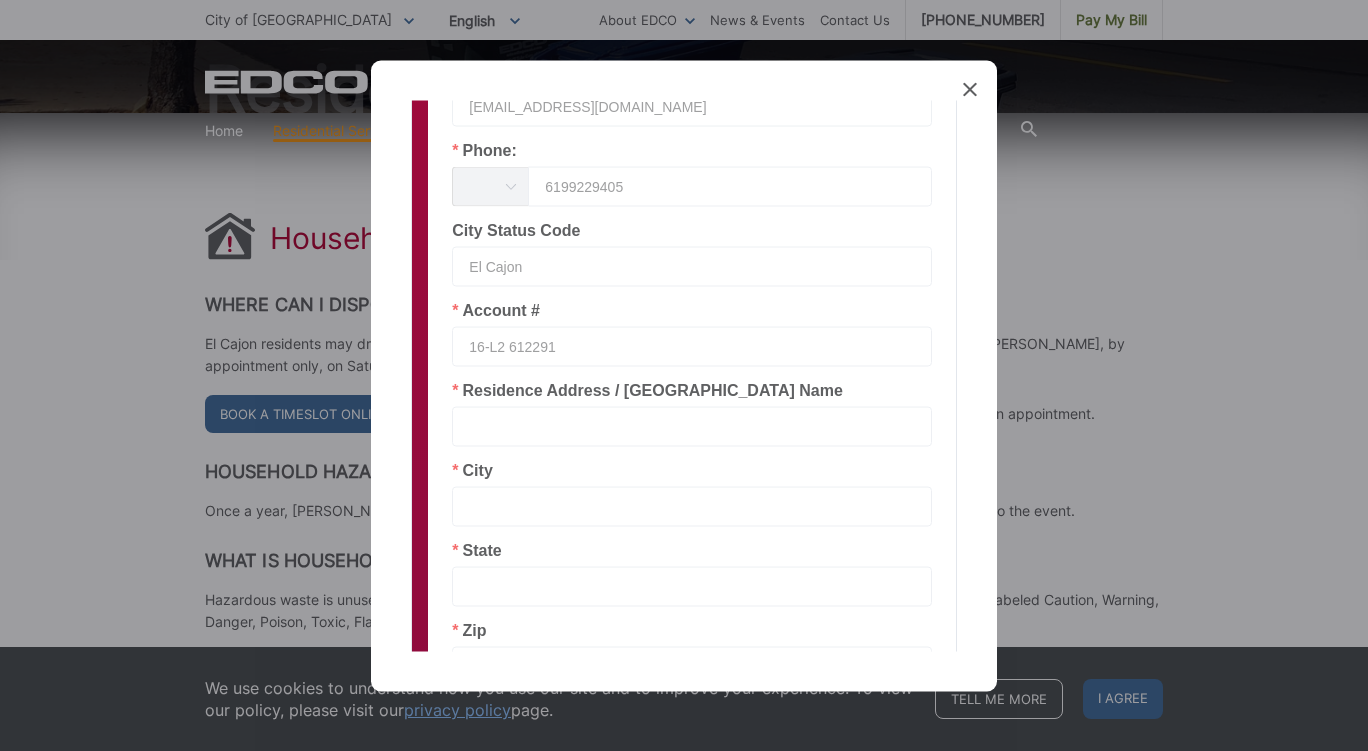 scroll, scrollTop: 527, scrollLeft: 0, axis: vertical 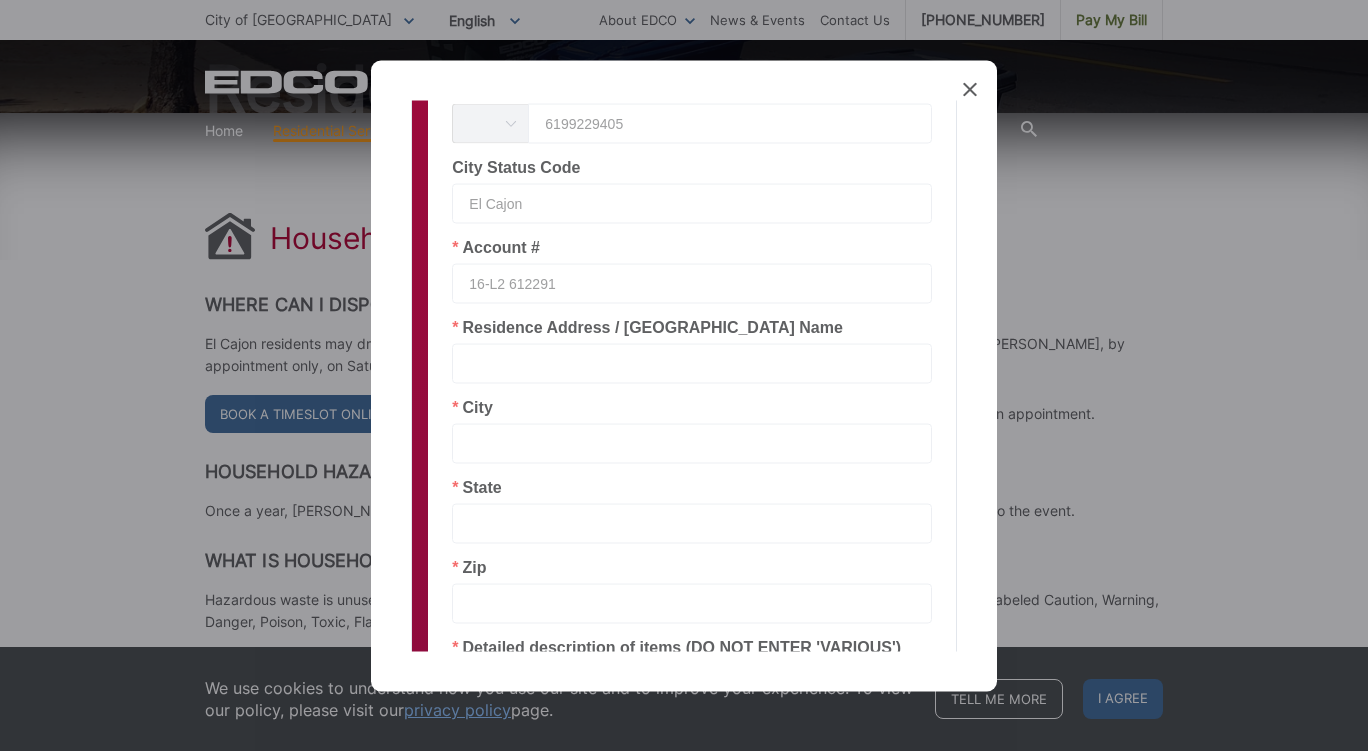 type on "16-L2 612291" 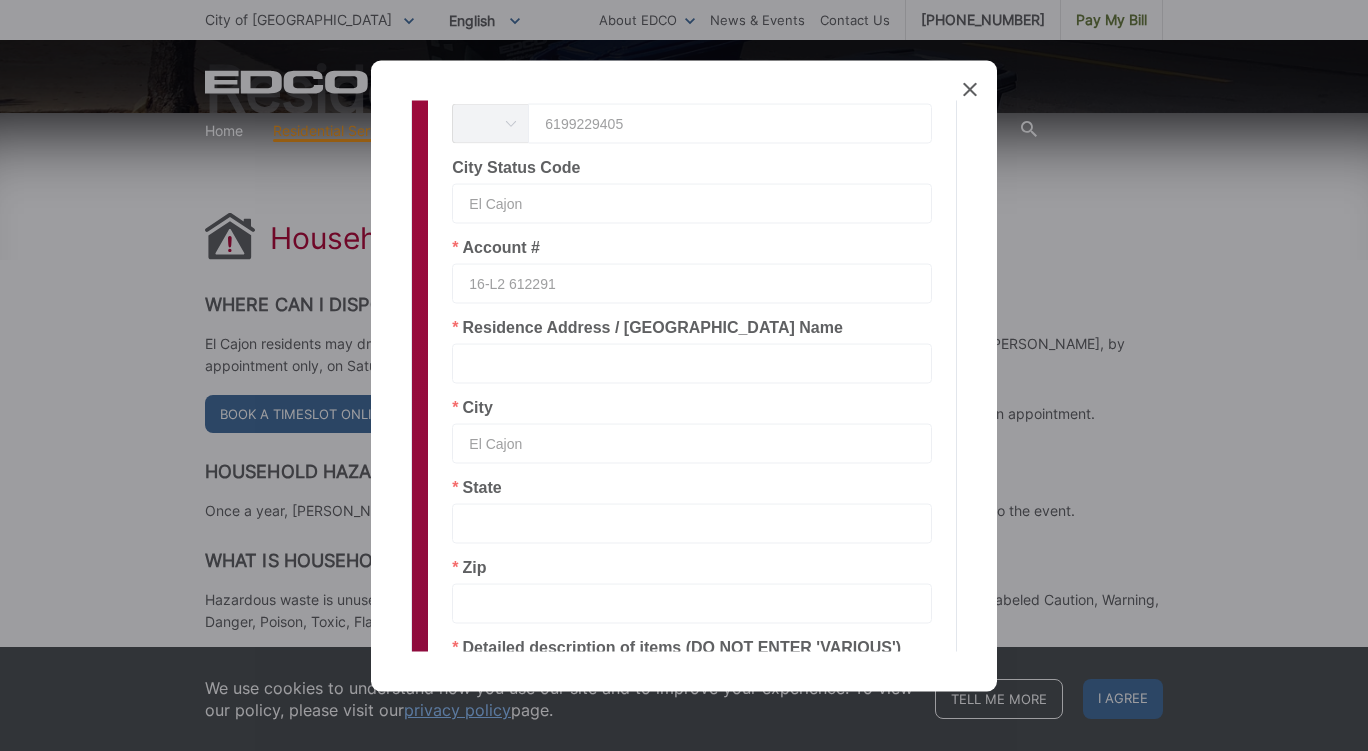 type on "El Cajon" 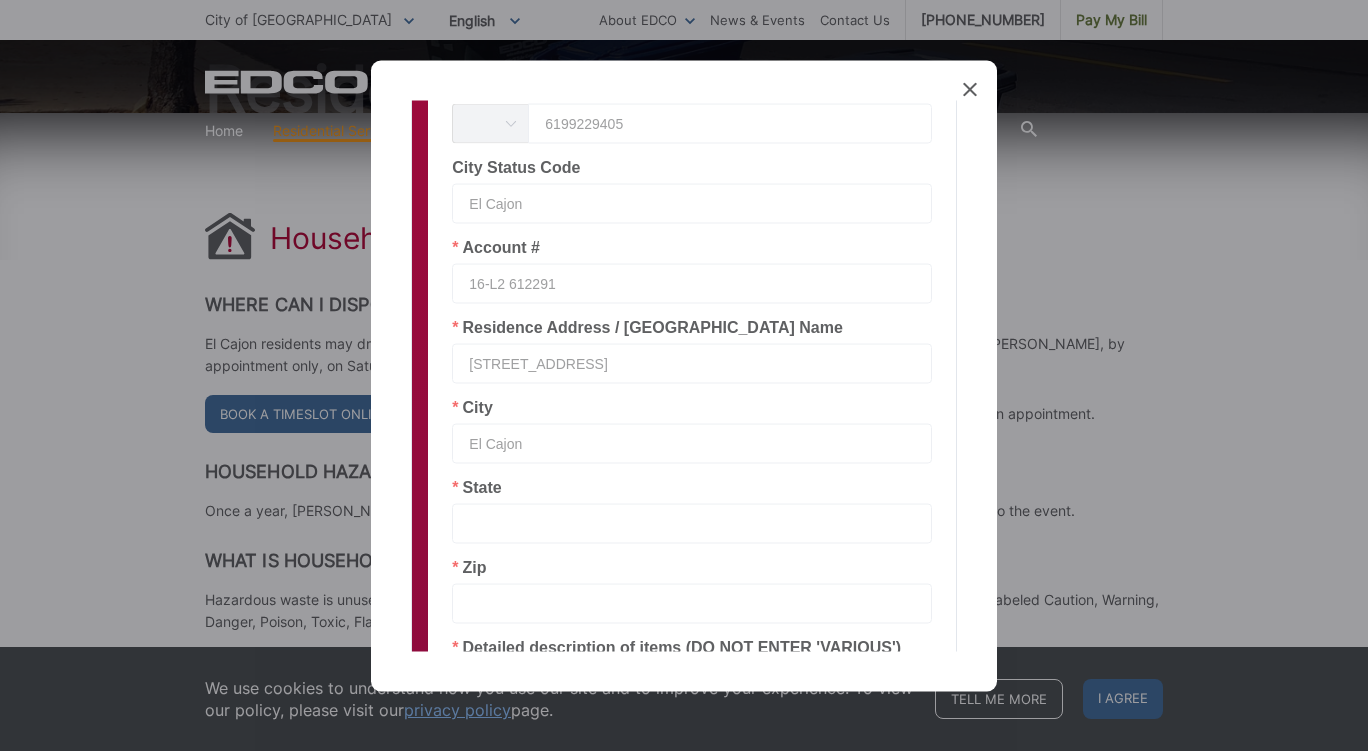 type on "1130 Grouse St." 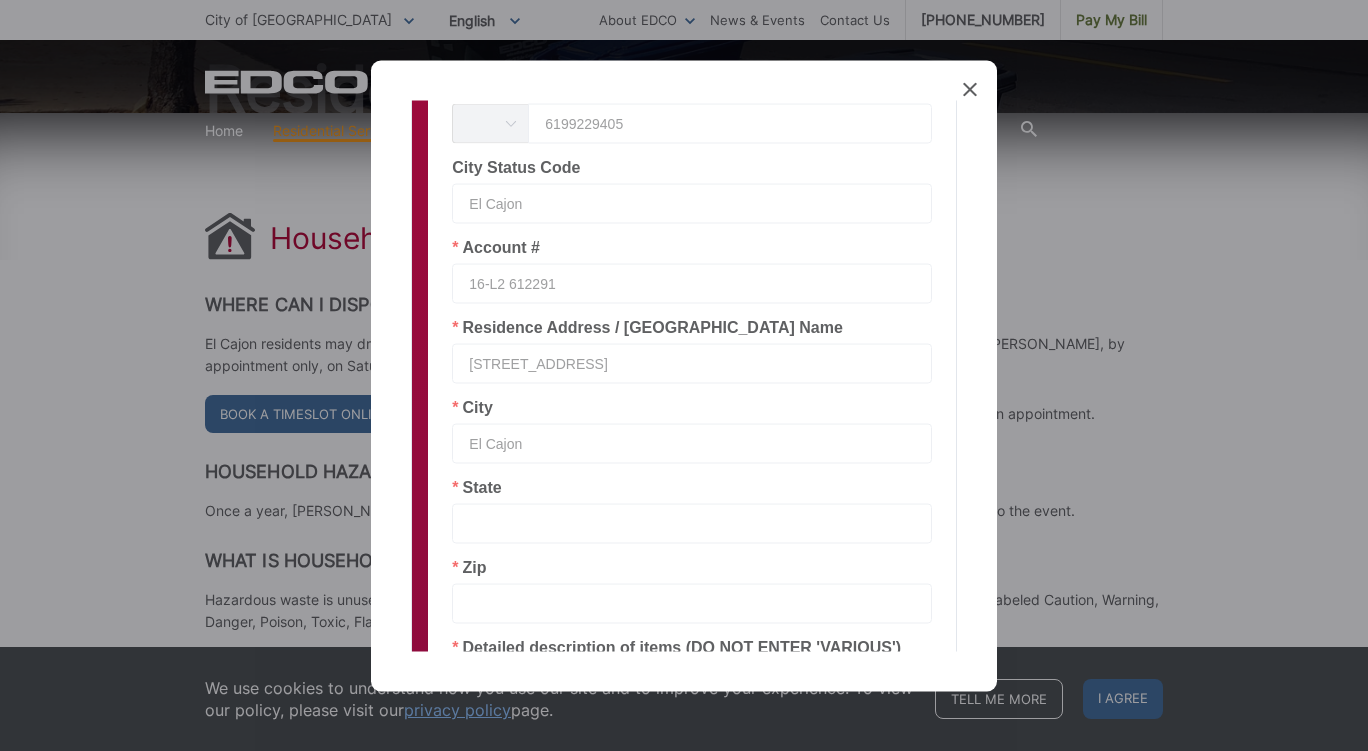 type on "CA" 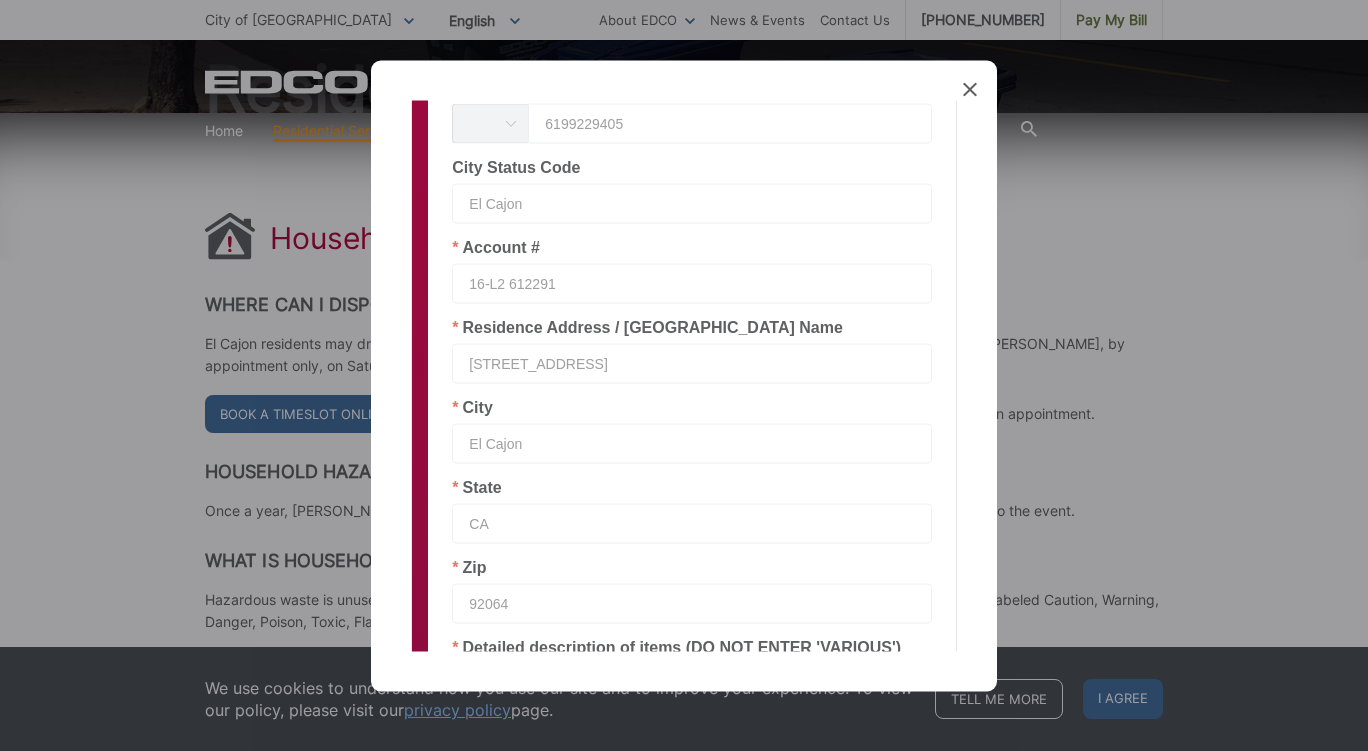 click on "92064" at bounding box center (692, 603) 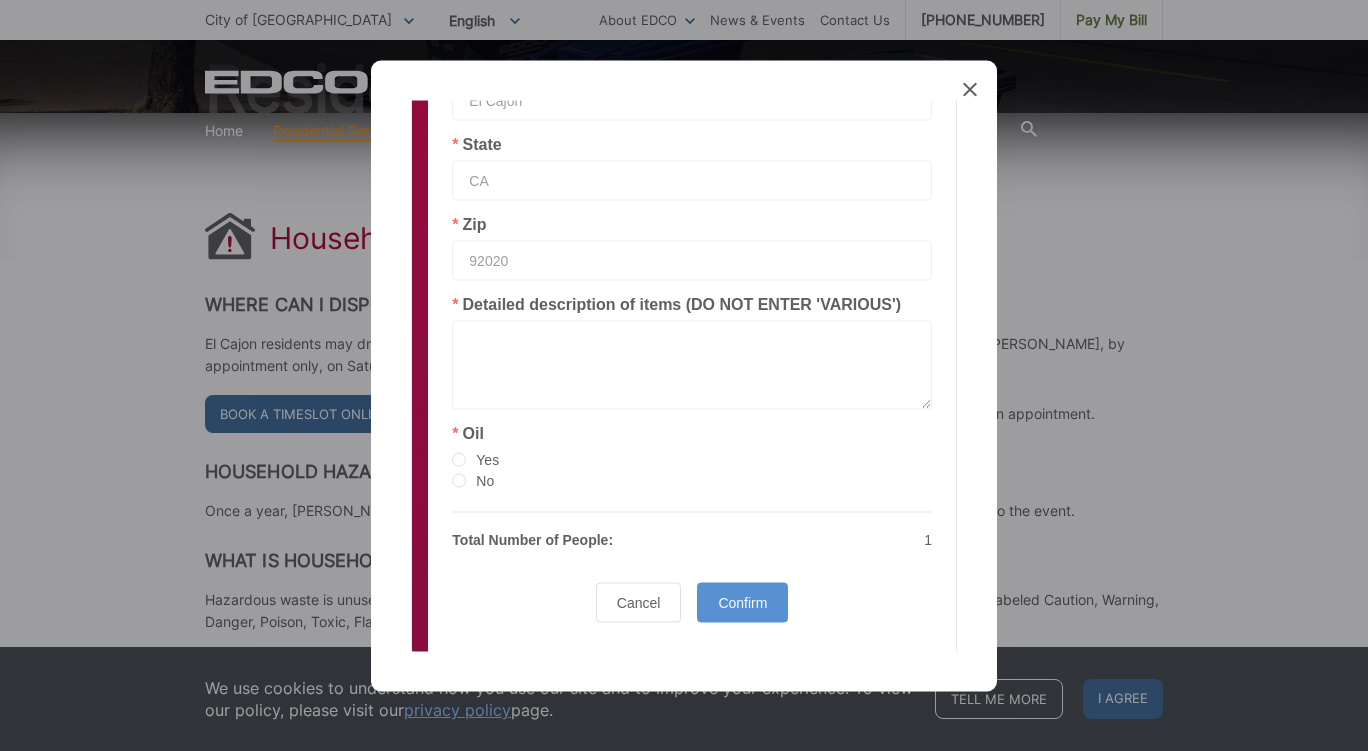 scroll, scrollTop: 882, scrollLeft: 0, axis: vertical 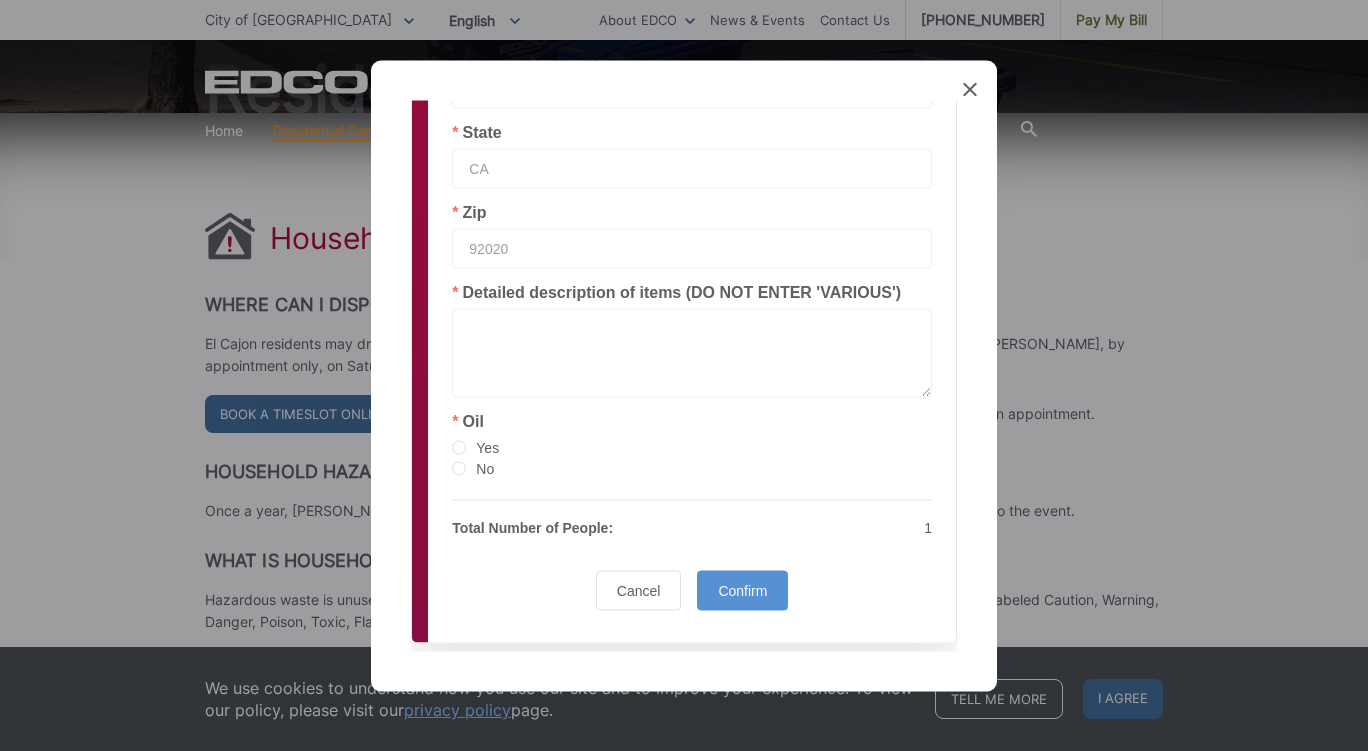 type on "92020" 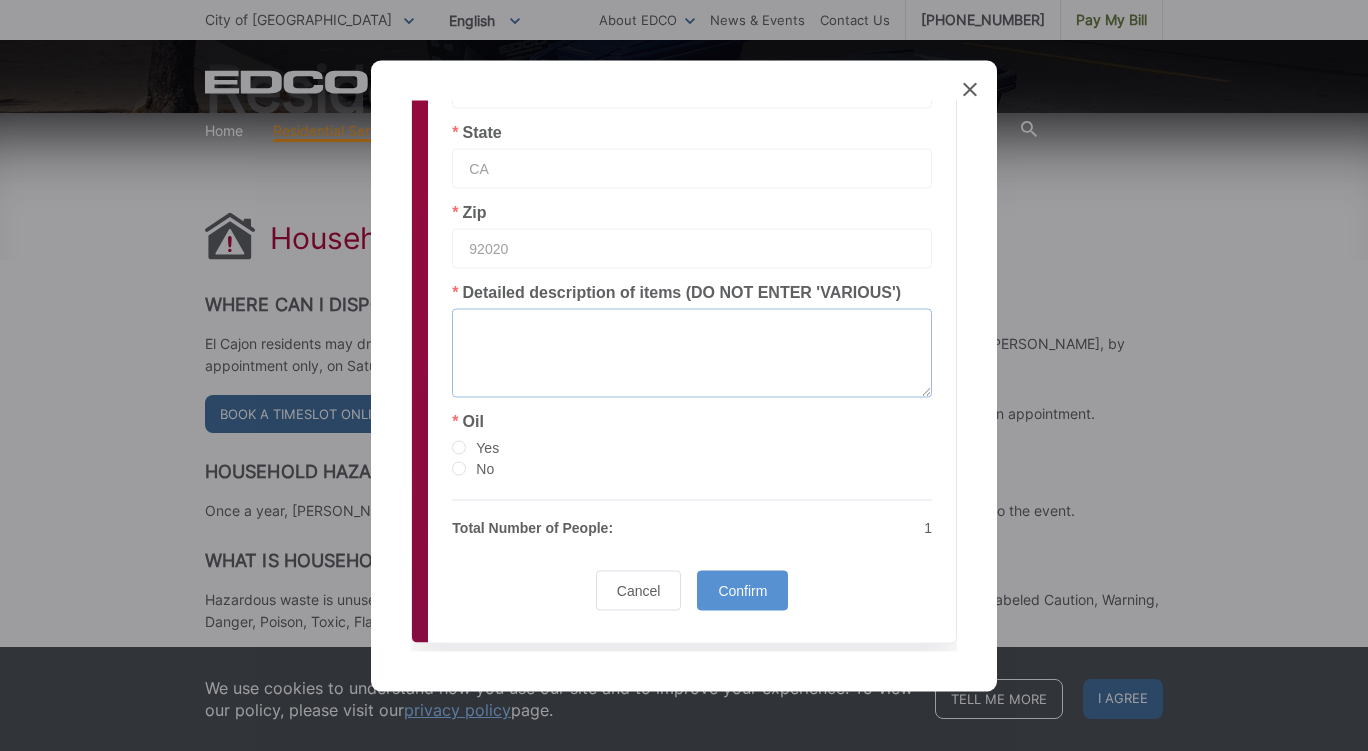 click at bounding box center (692, 352) 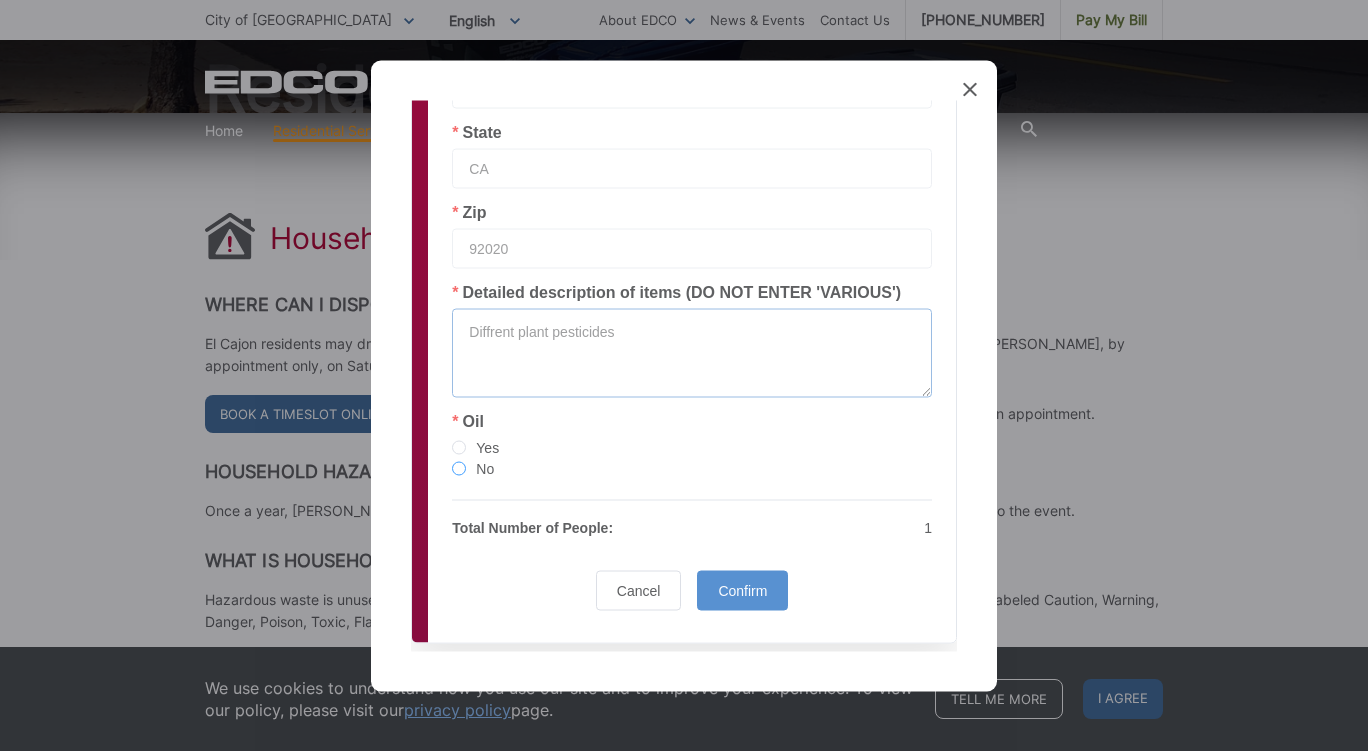 type on "Diffrent plant pesticides" 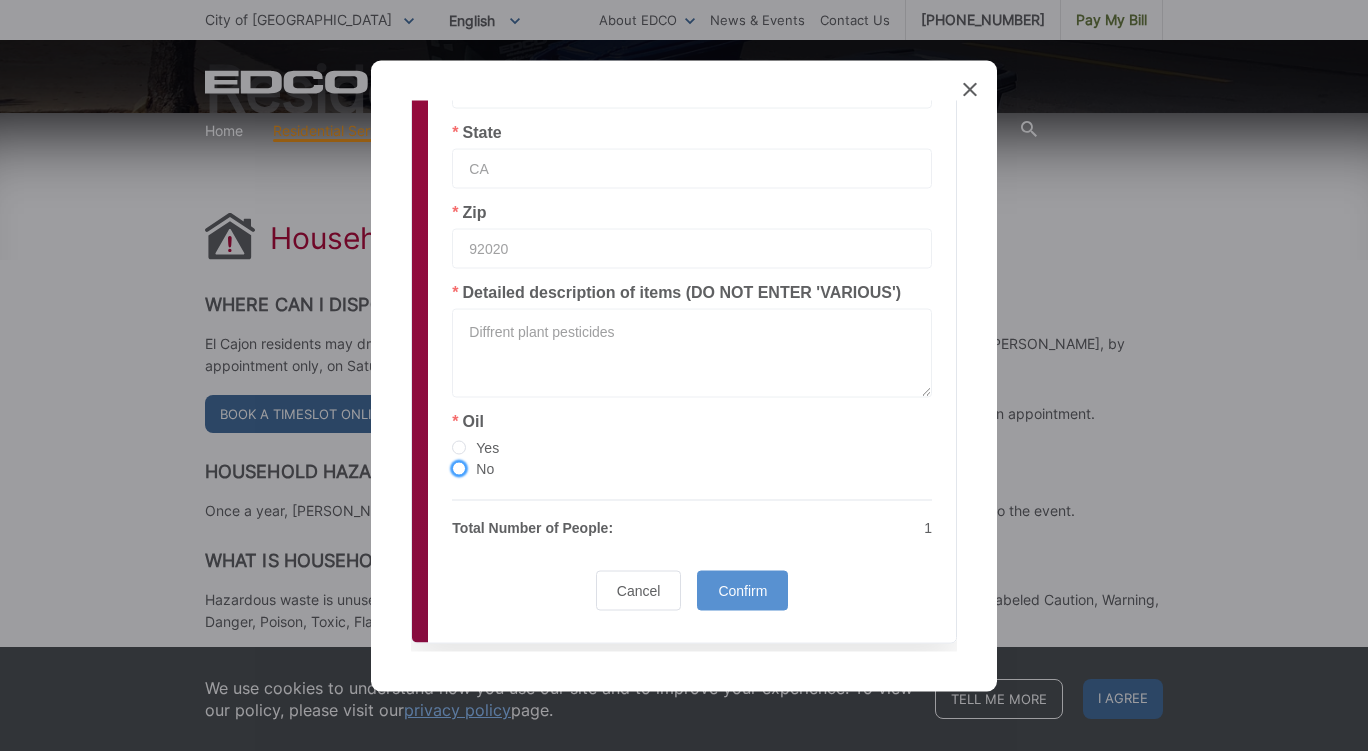 click at bounding box center [459, 468] 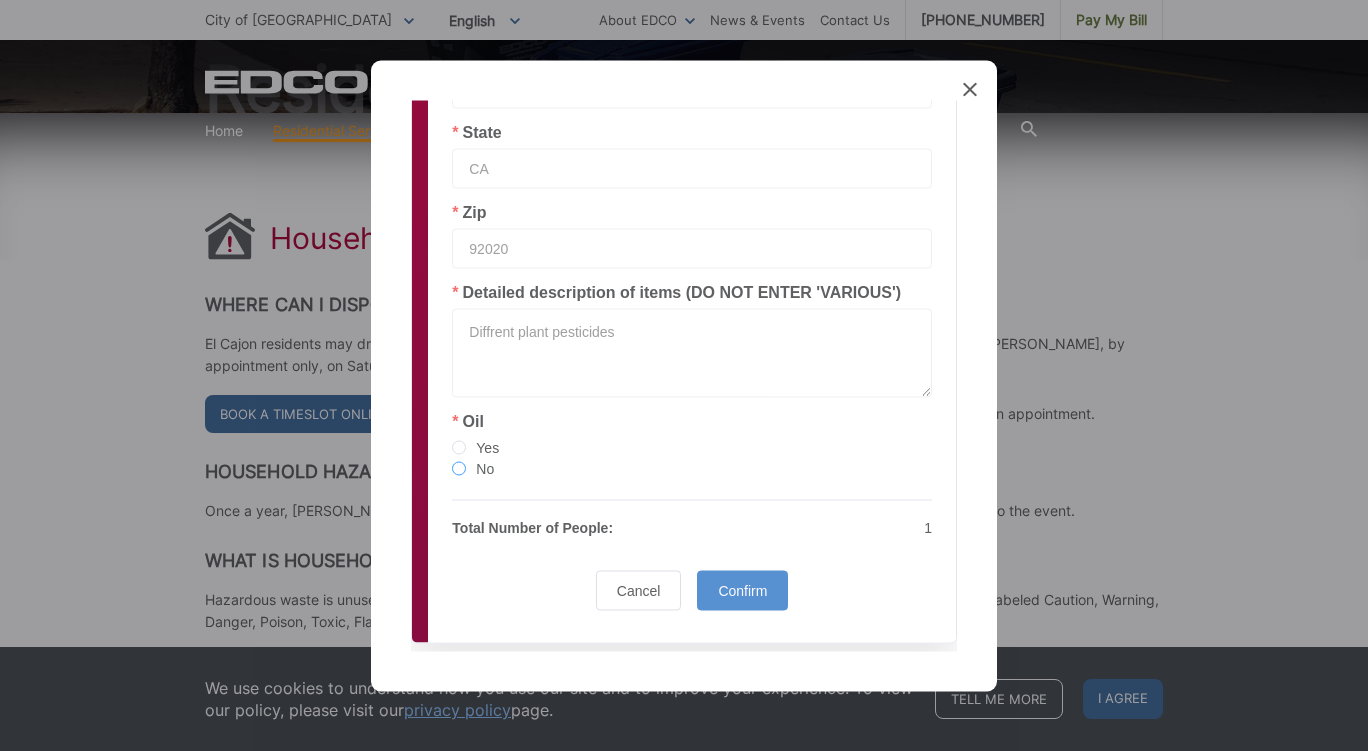 click on "No" at bounding box center [459, 469] 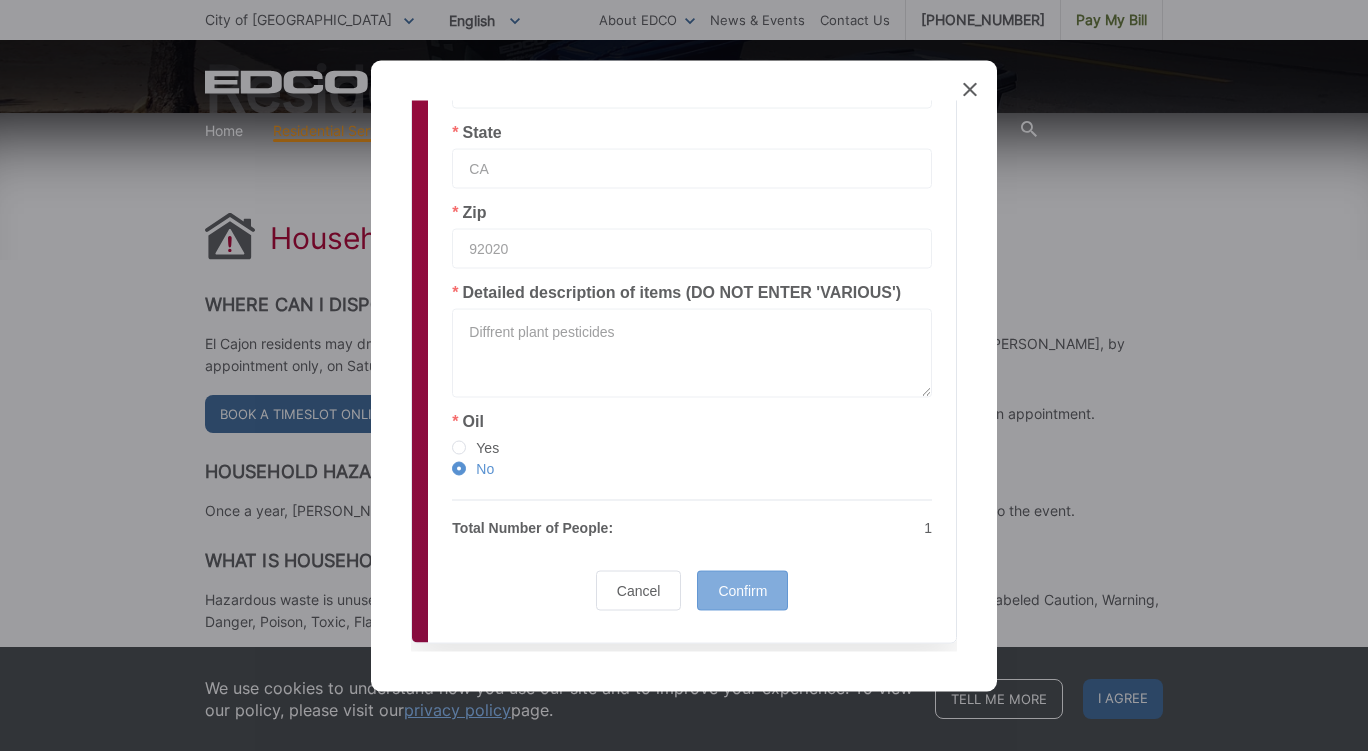 click on "Confirm" at bounding box center [742, 590] 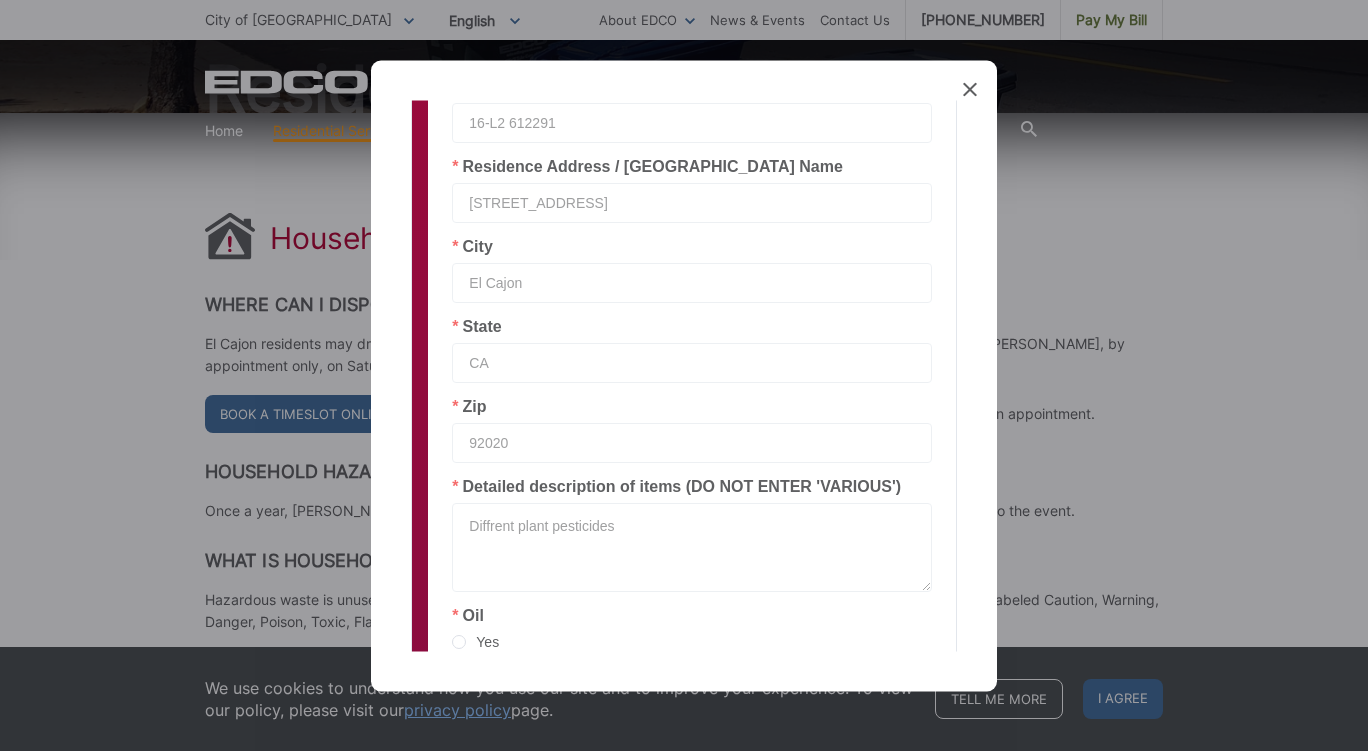 scroll, scrollTop: 506, scrollLeft: 0, axis: vertical 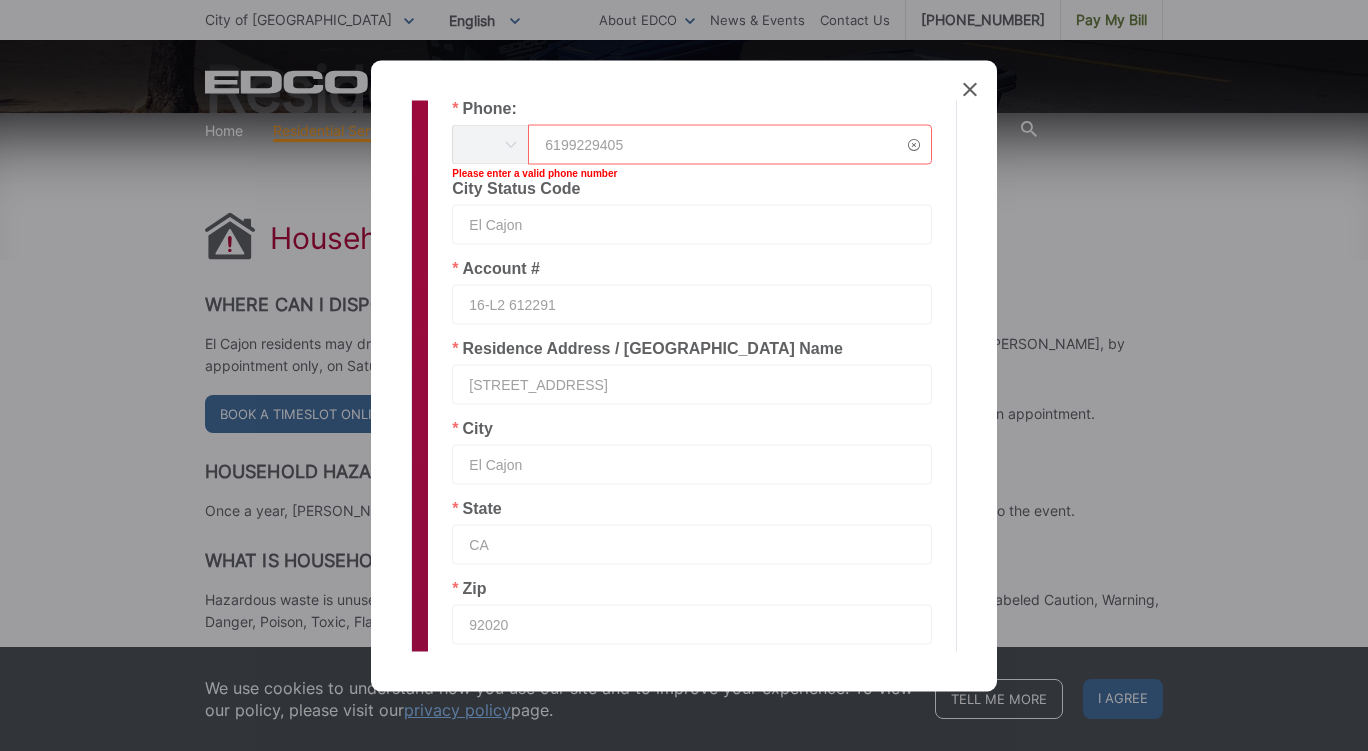 click on "6199229405" at bounding box center (730, 144) 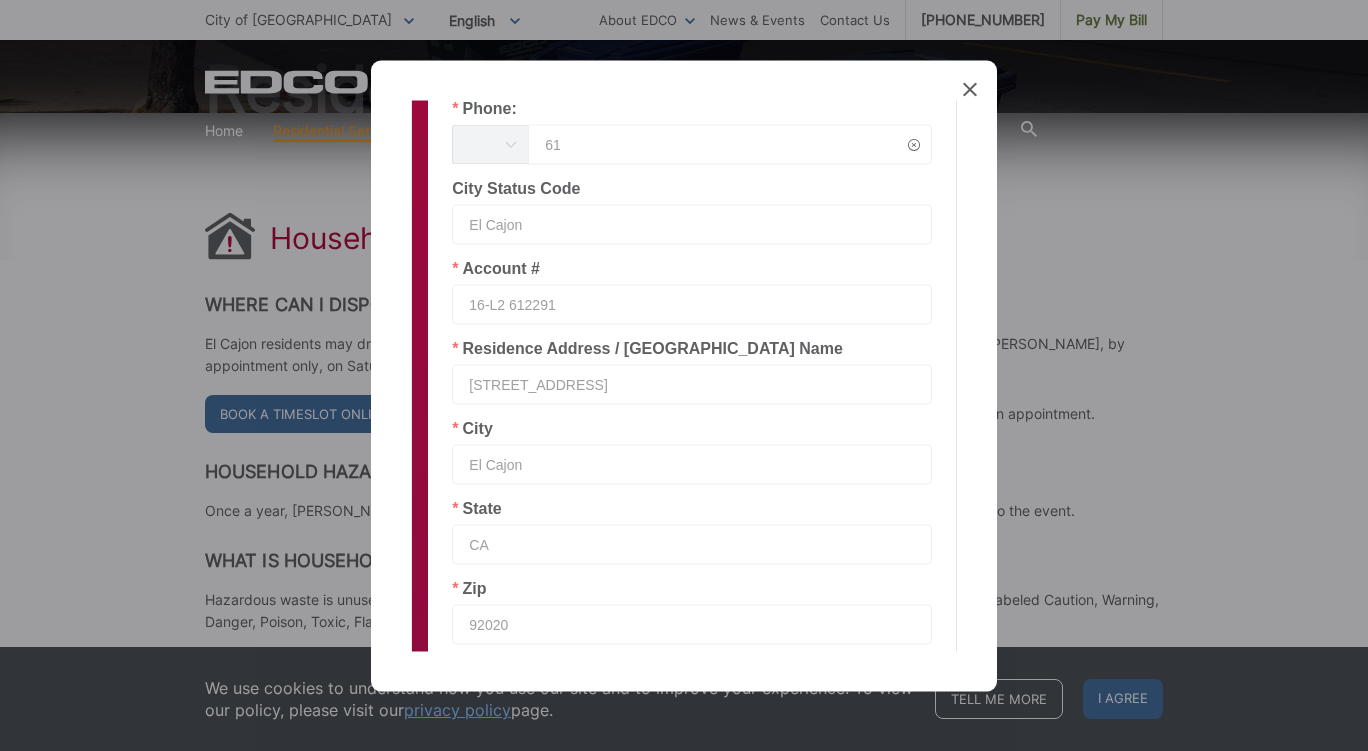 type on "6" 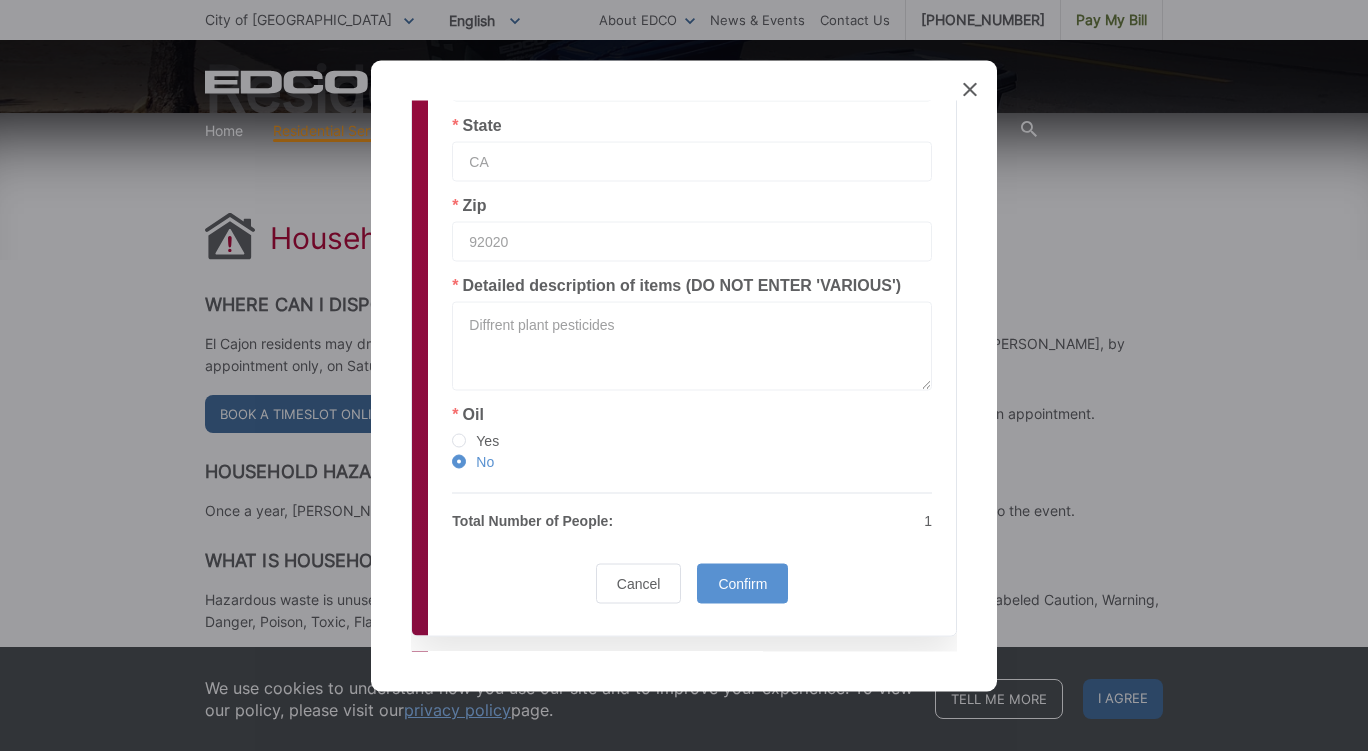 scroll, scrollTop: 922, scrollLeft: 0, axis: vertical 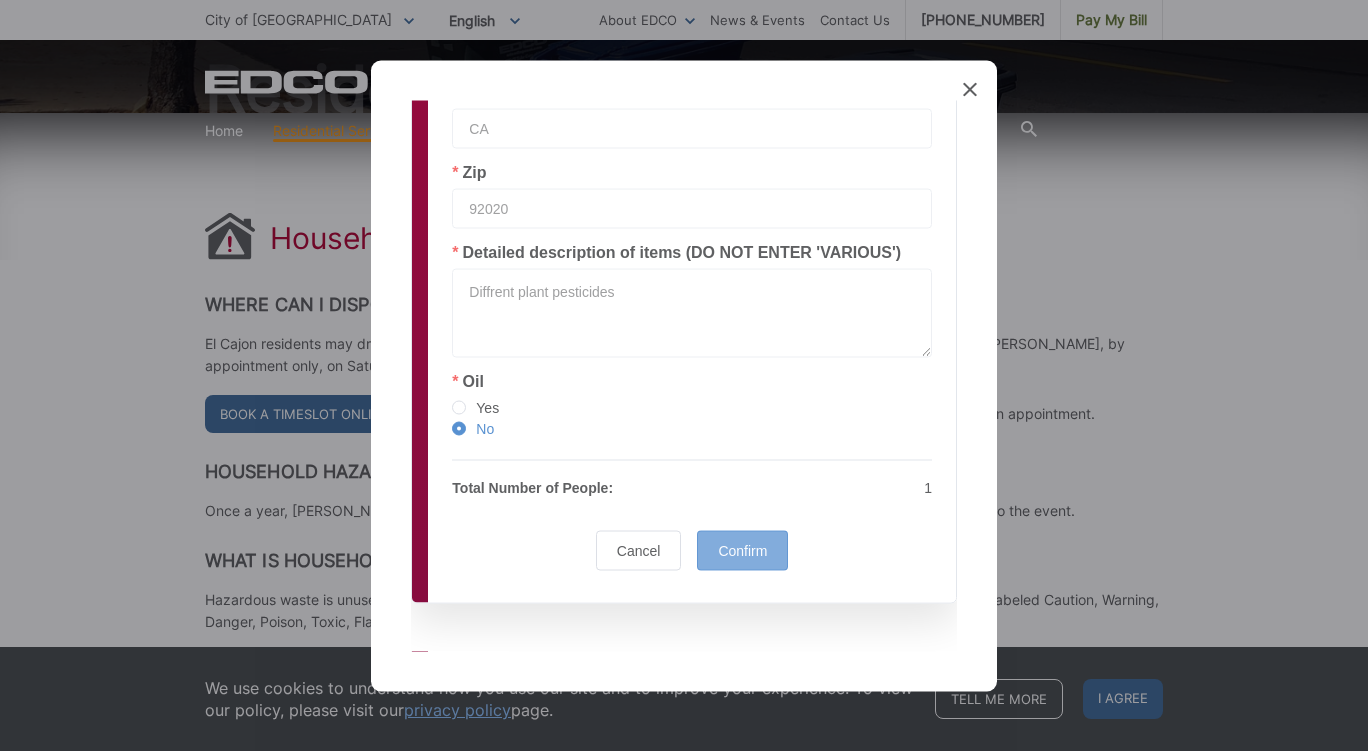 click on "Confirm" at bounding box center [742, 550] 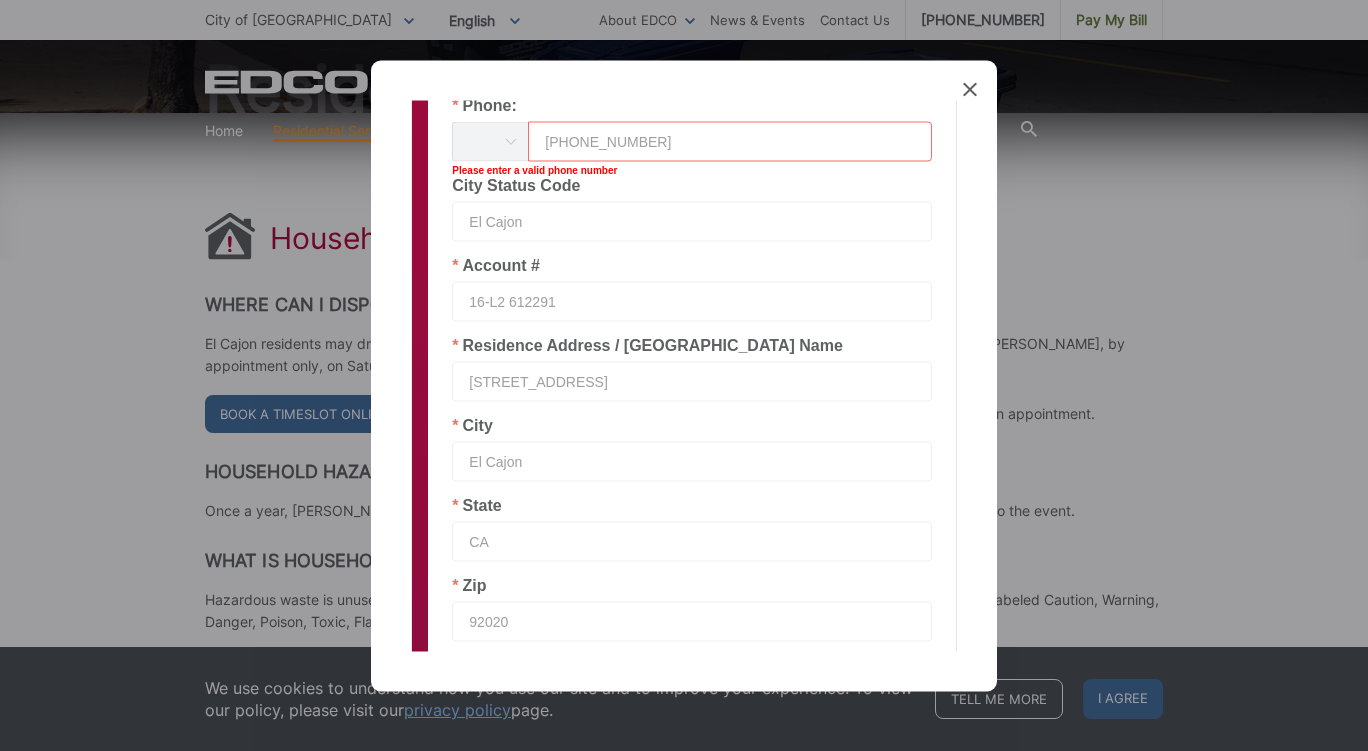 scroll, scrollTop: 506, scrollLeft: 0, axis: vertical 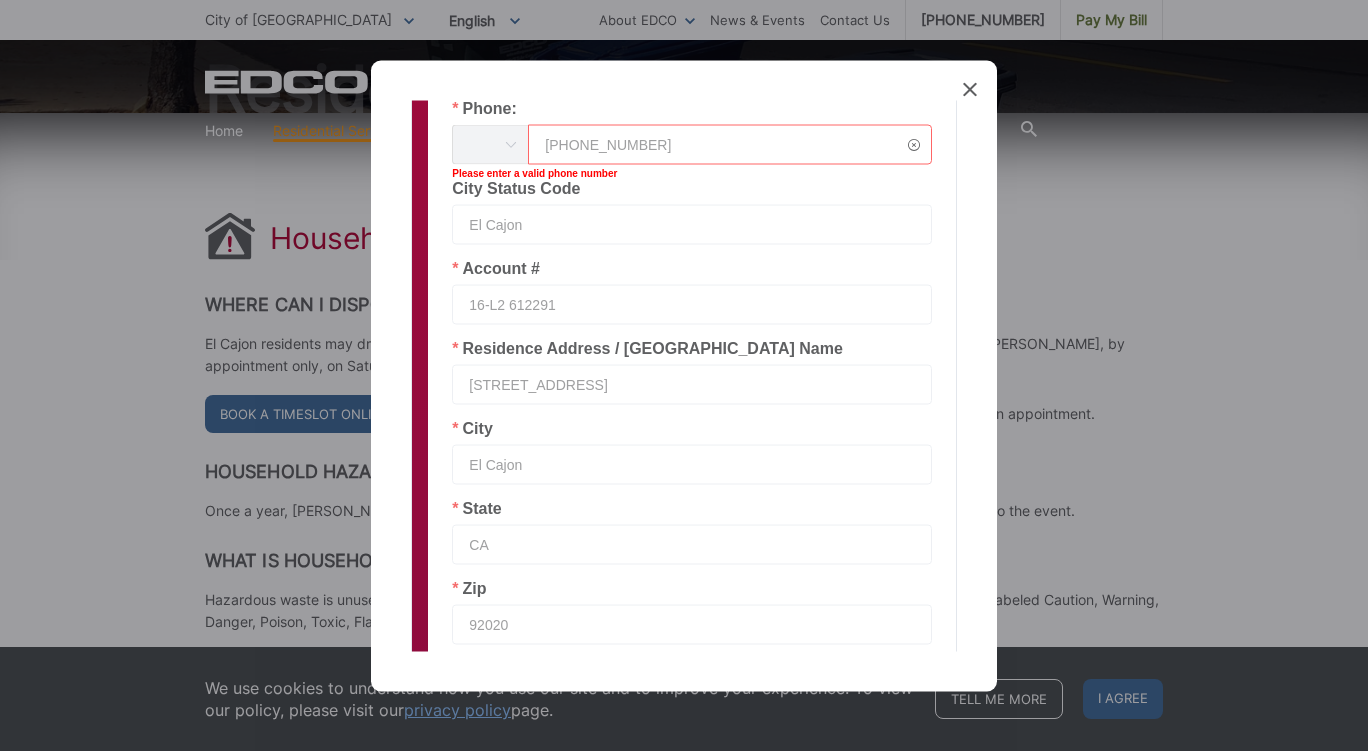 click on "619-922-9405" at bounding box center [730, 144] 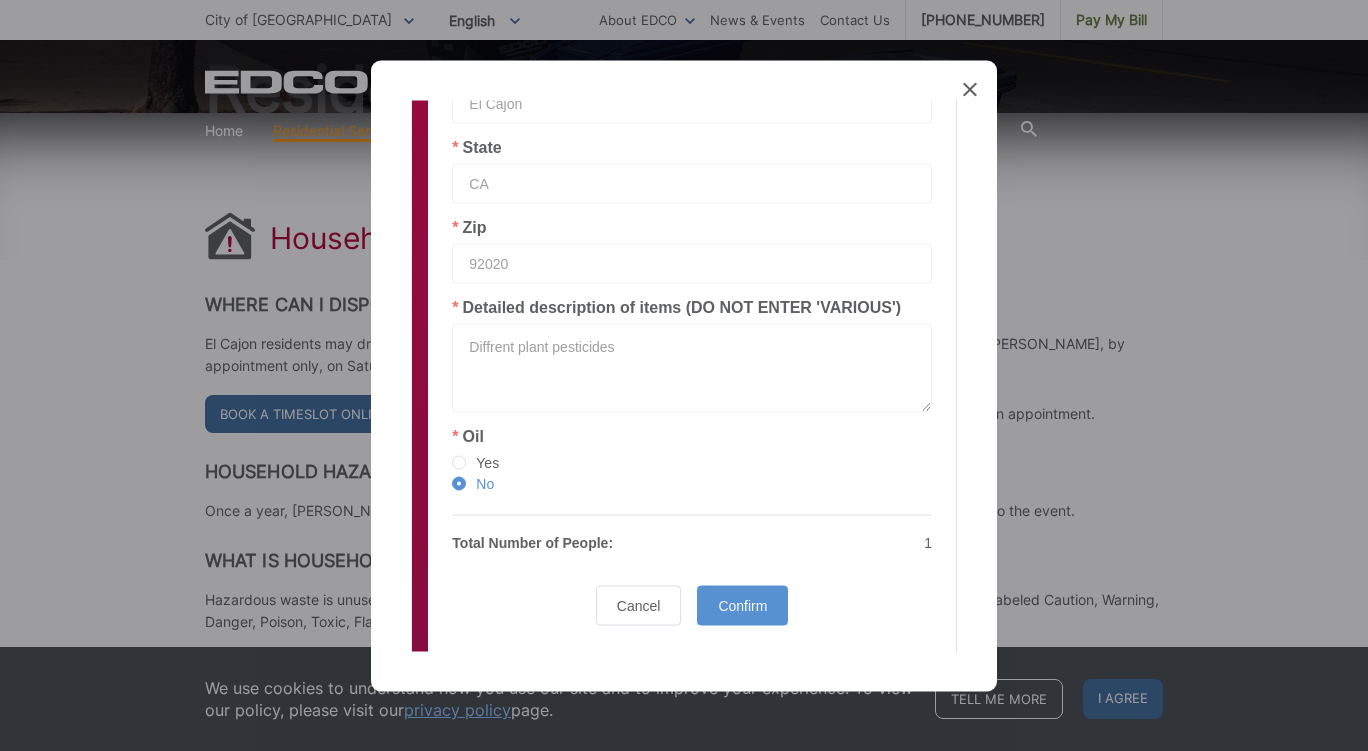 scroll, scrollTop: 922, scrollLeft: 0, axis: vertical 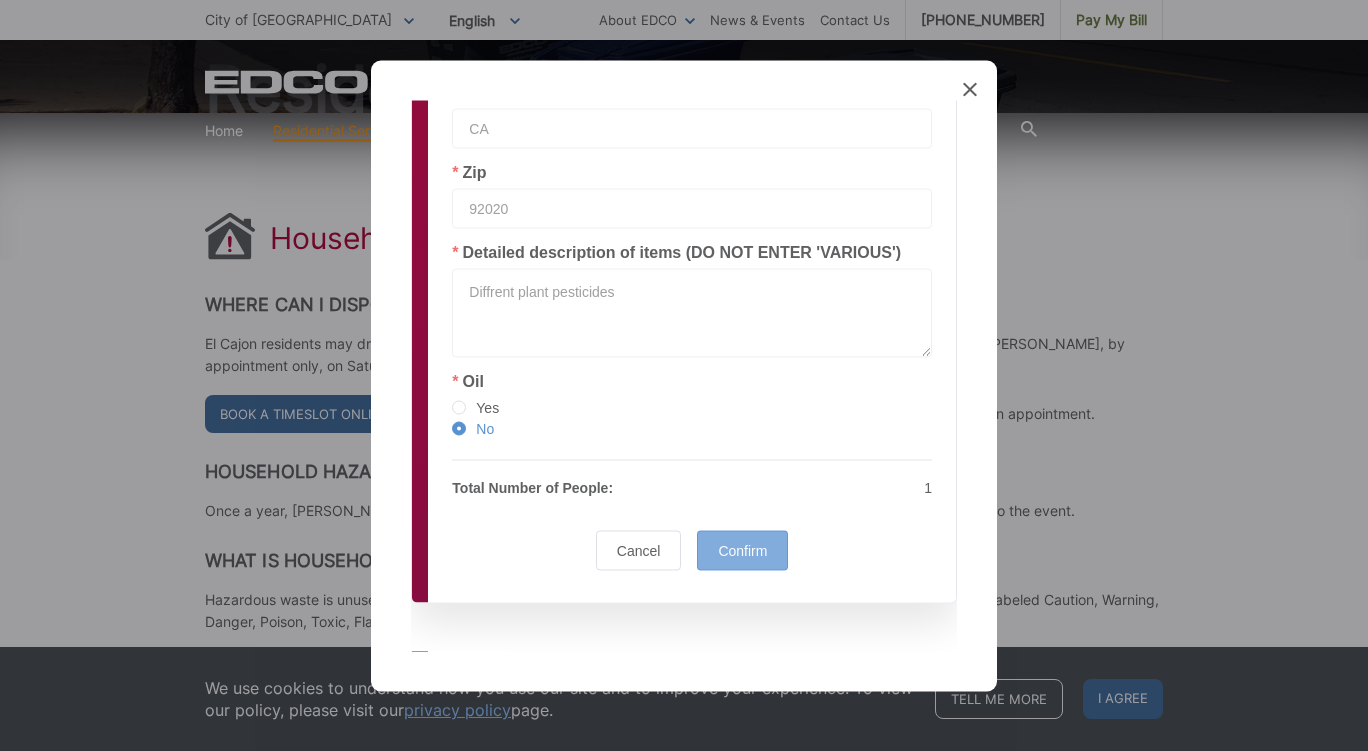 click on "Confirm" at bounding box center [742, 550] 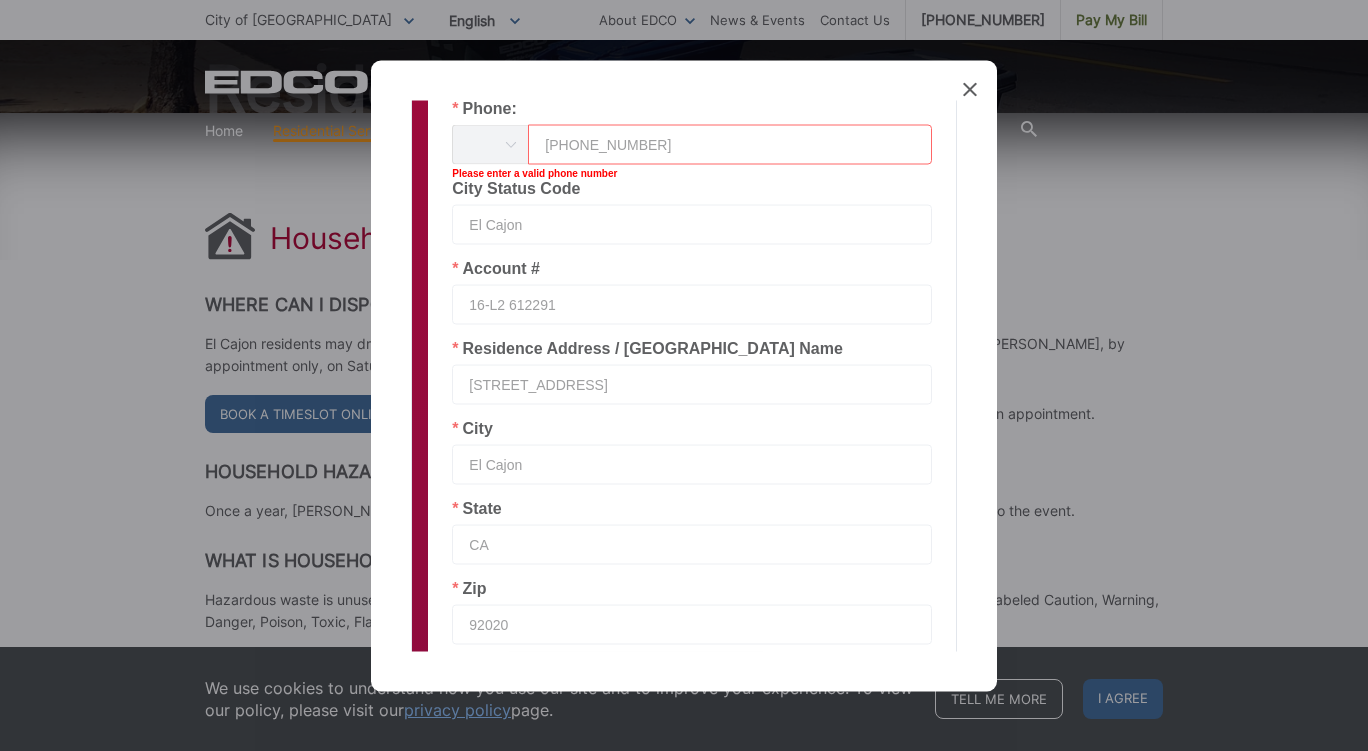 scroll, scrollTop: 506, scrollLeft: 0, axis: vertical 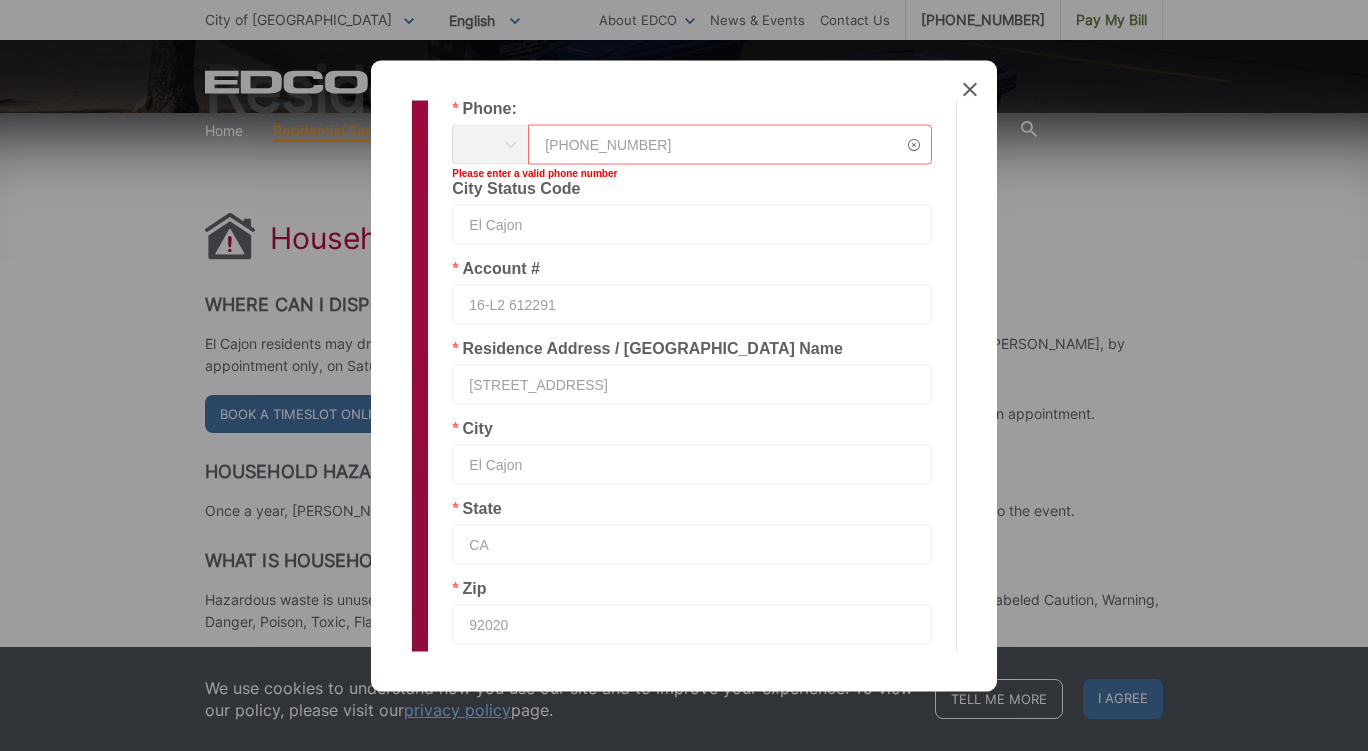 click on "619-448-8092" at bounding box center (730, 144) 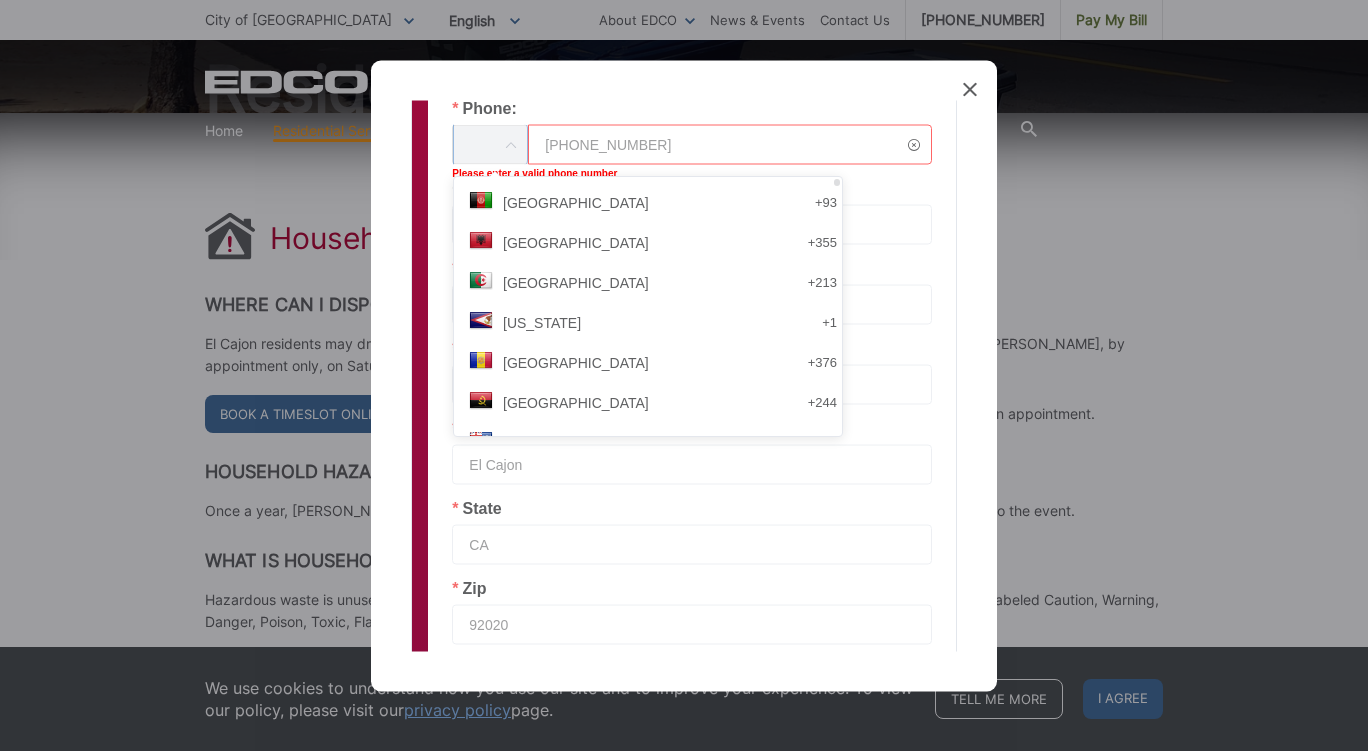 click on "619-448-8092" at bounding box center (730, 144) 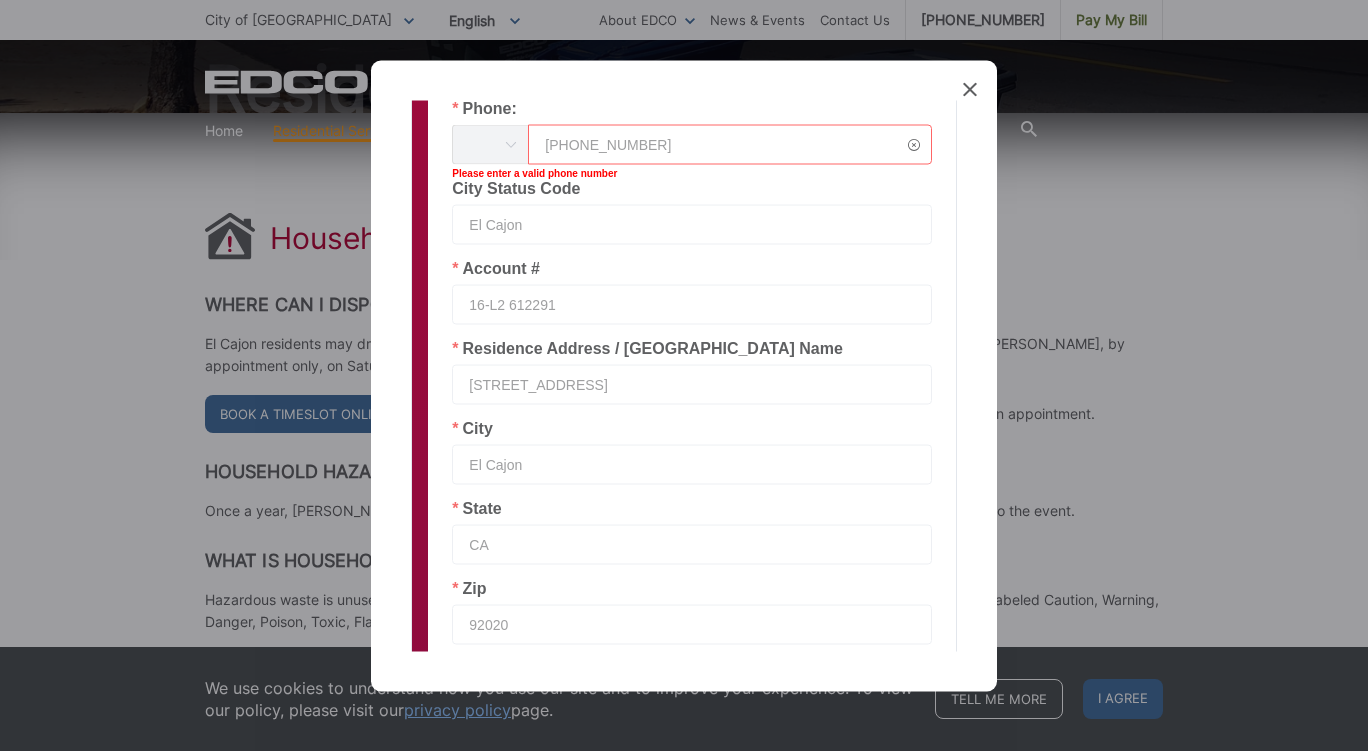click at bounding box center (510, 144) 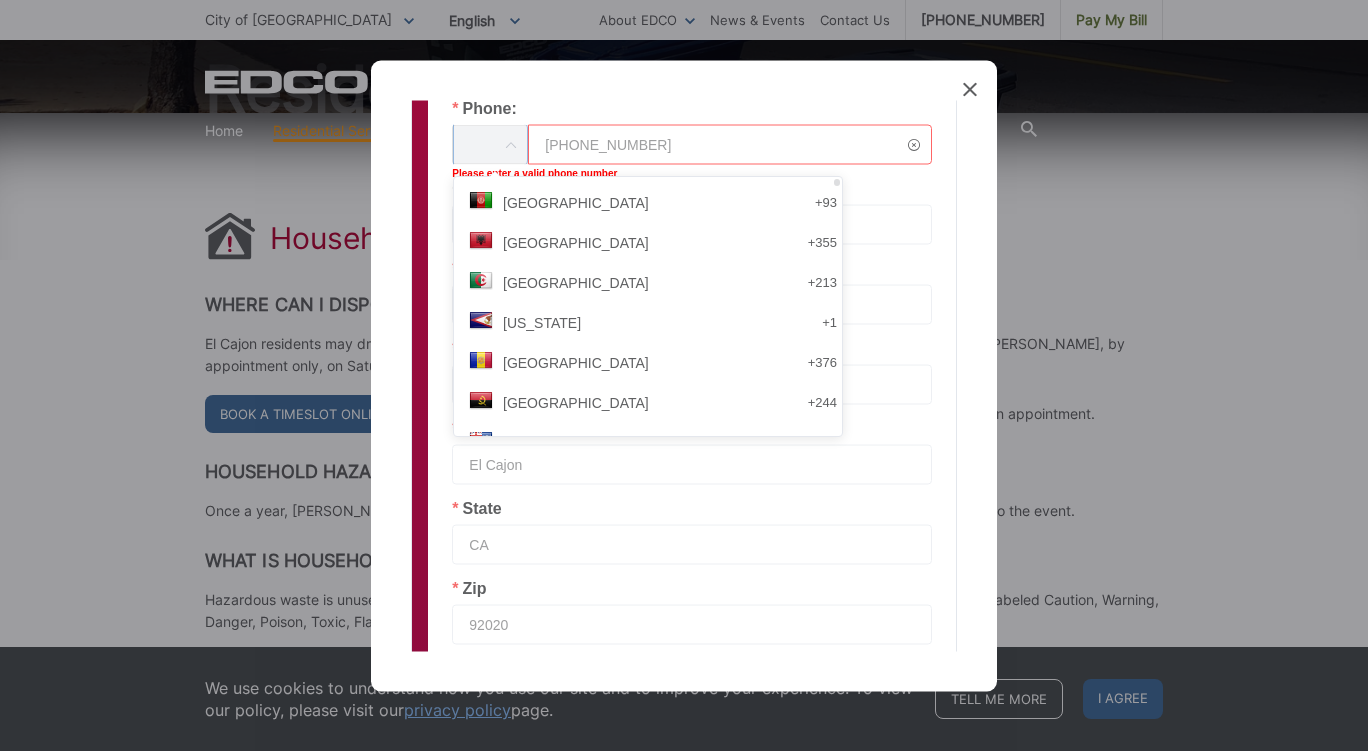 click on "619-448-8092" at bounding box center (730, 144) 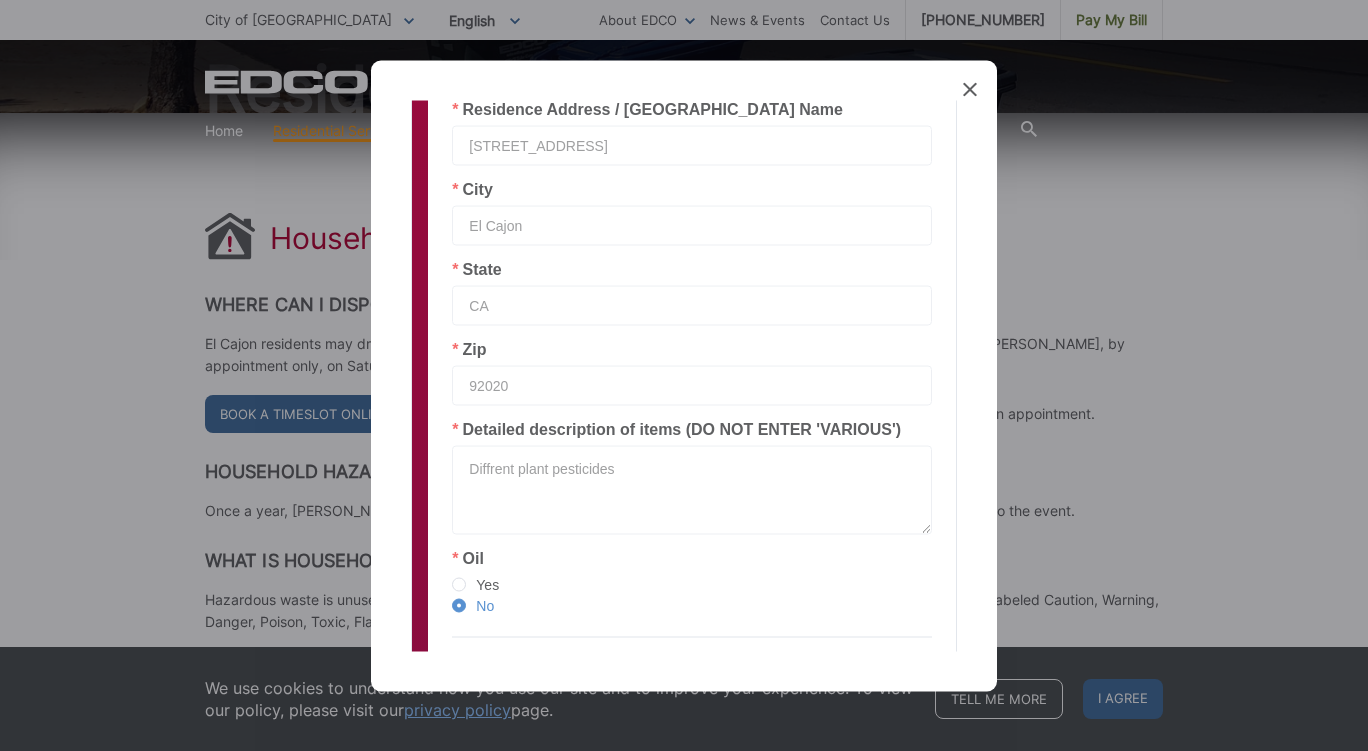 drag, startPoint x: 941, startPoint y: 451, endPoint x: 909, endPoint y: 666, distance: 217.36835 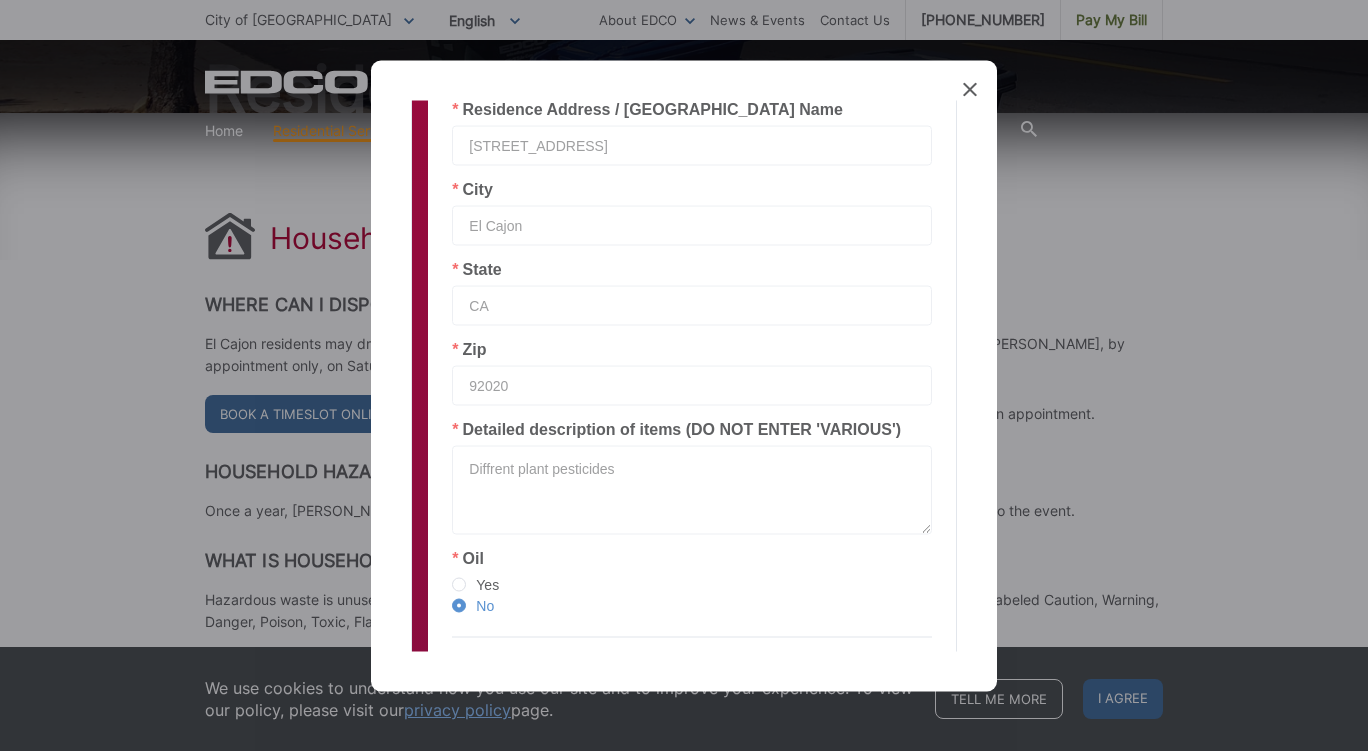 click on "Created with Sketch.
Book Appointment
Bringing anyone with you?
Number of Additional People: 1 1 Person 2 People     Add extra
Continue
Pick date & time:
July 2025
M
T
W
T
F
S
S
30
1
2
3
4
5
6
7
8
9
10" at bounding box center [684, 375] 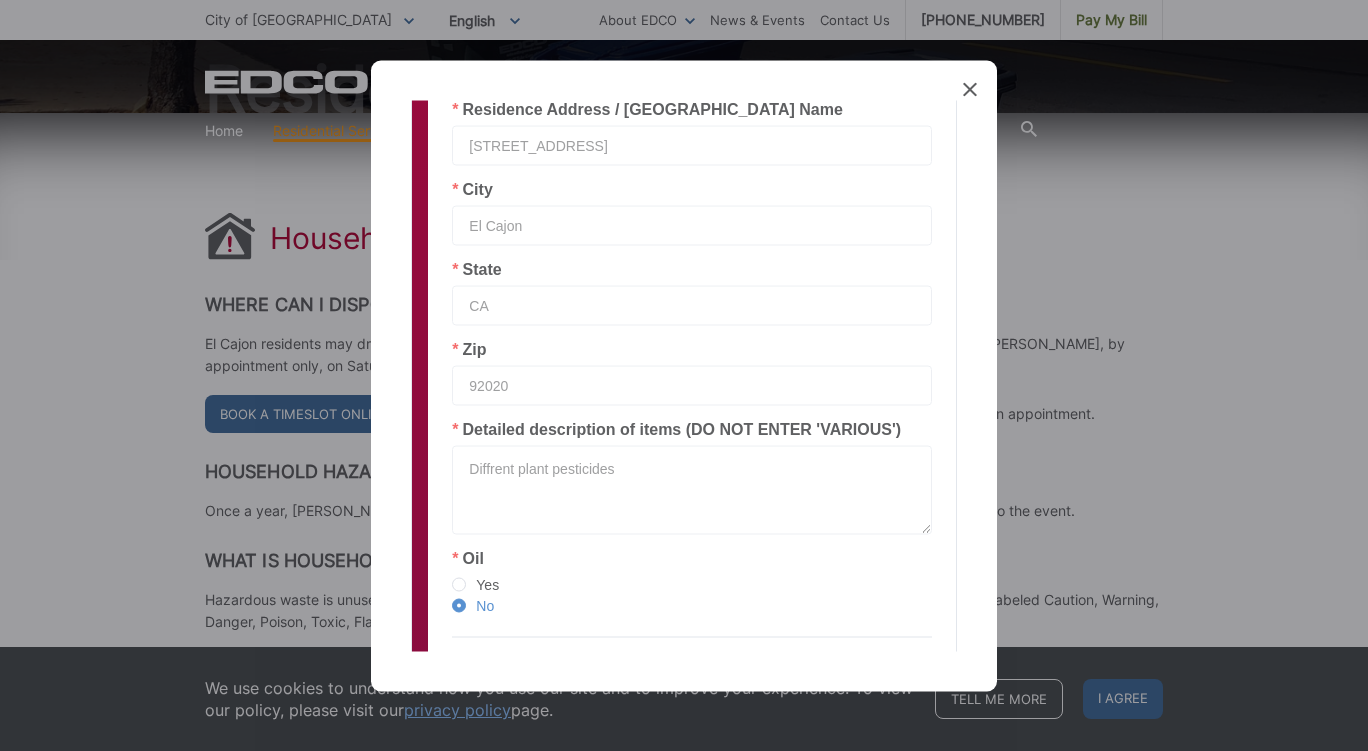 scroll, scrollTop: 796, scrollLeft: 0, axis: vertical 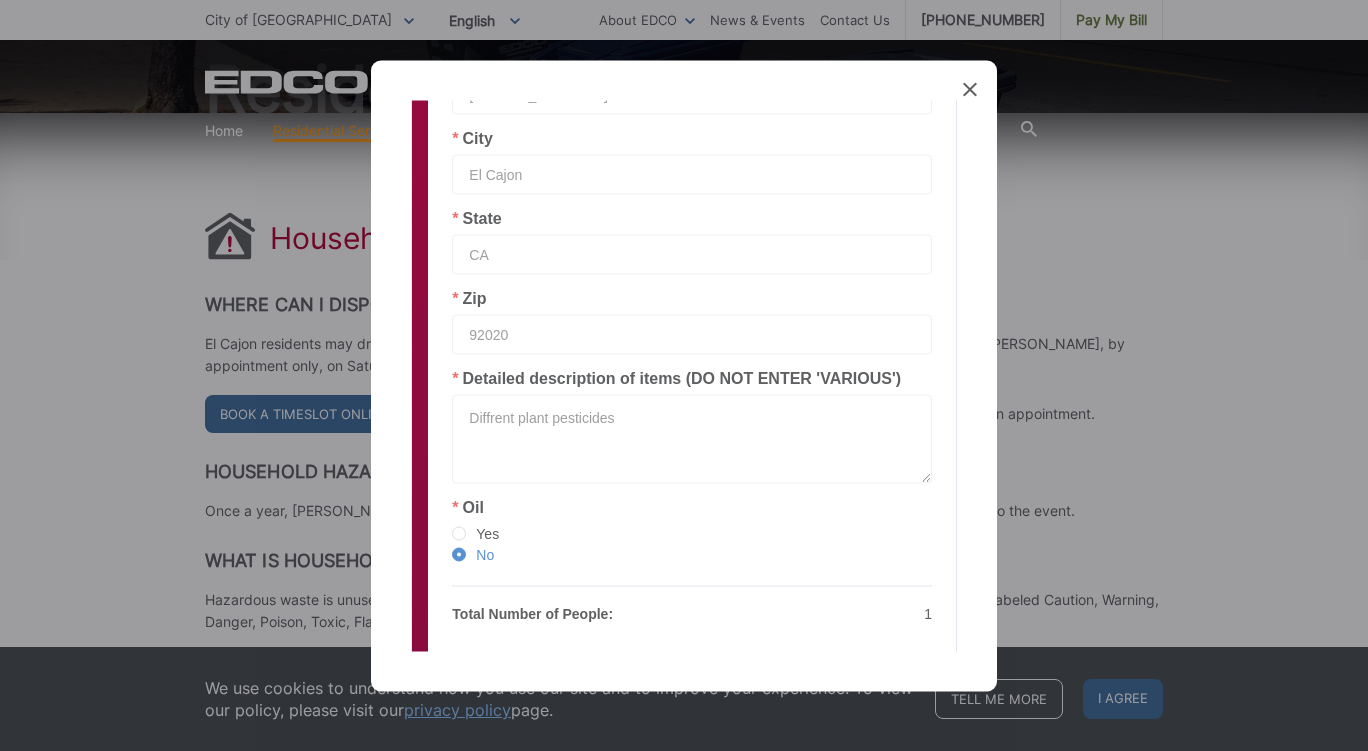 click on "Created with Sketch.
Book Appointment
Bringing anyone with you?
Number of Additional People: 1 1 Person 2 People     Add extra
Continue
Pick date & time:
July 2025
M
T
W
T
F
S
S
30
1
2
3
4
5
6
7
8
9
10" at bounding box center (684, 375) 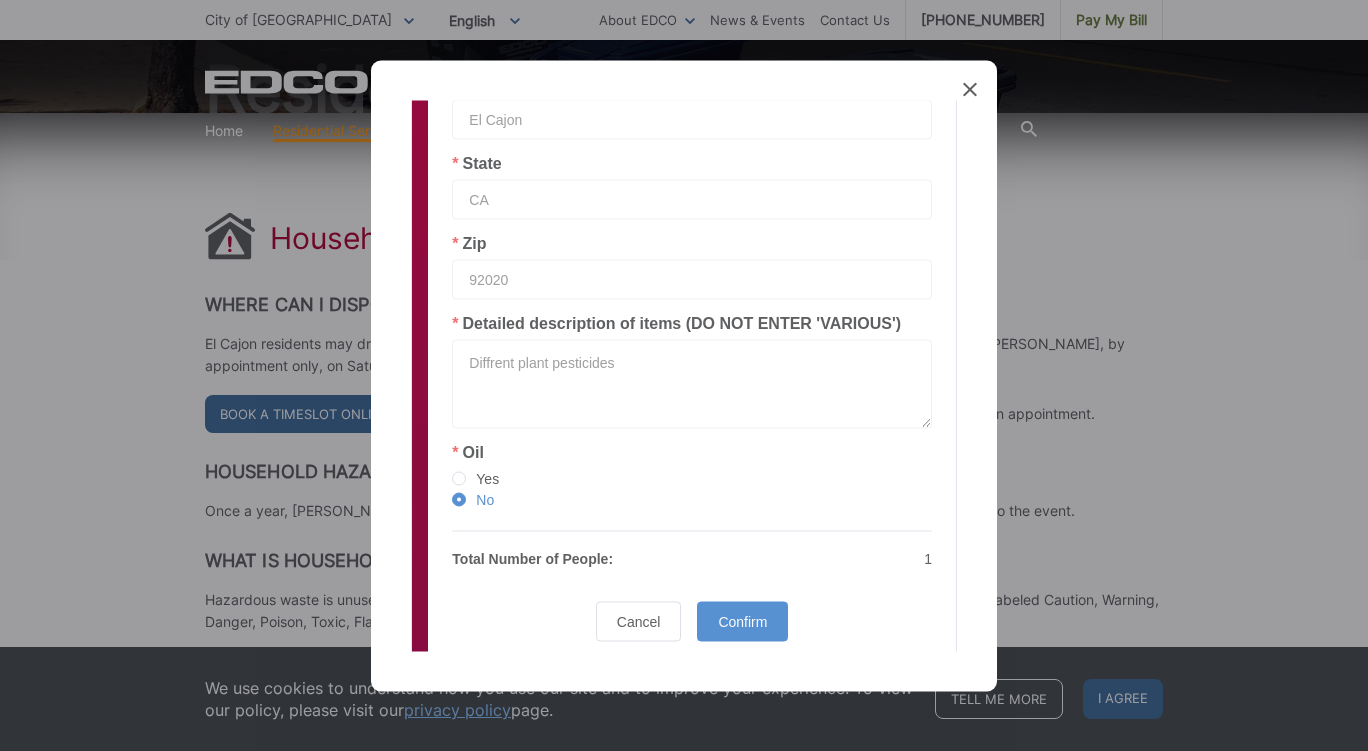 scroll, scrollTop: 882, scrollLeft: 0, axis: vertical 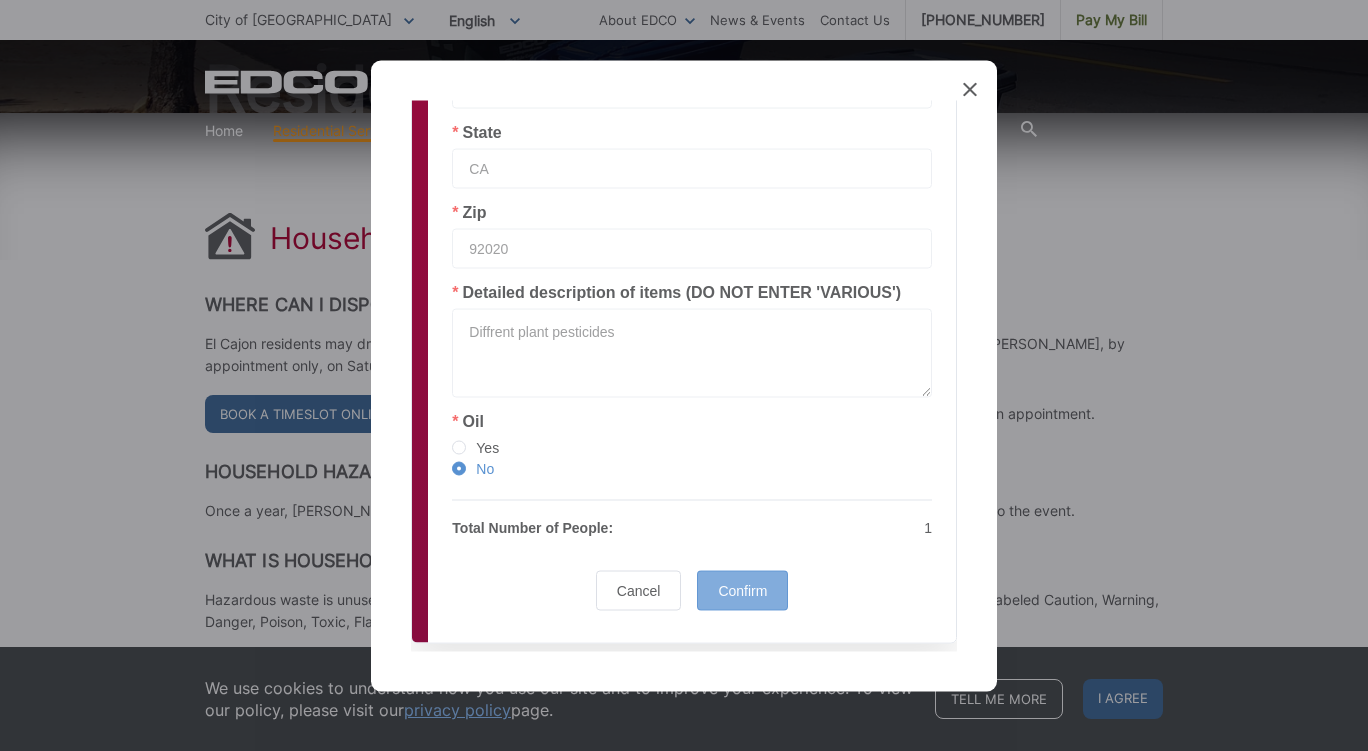 click on "Confirm" at bounding box center (742, 590) 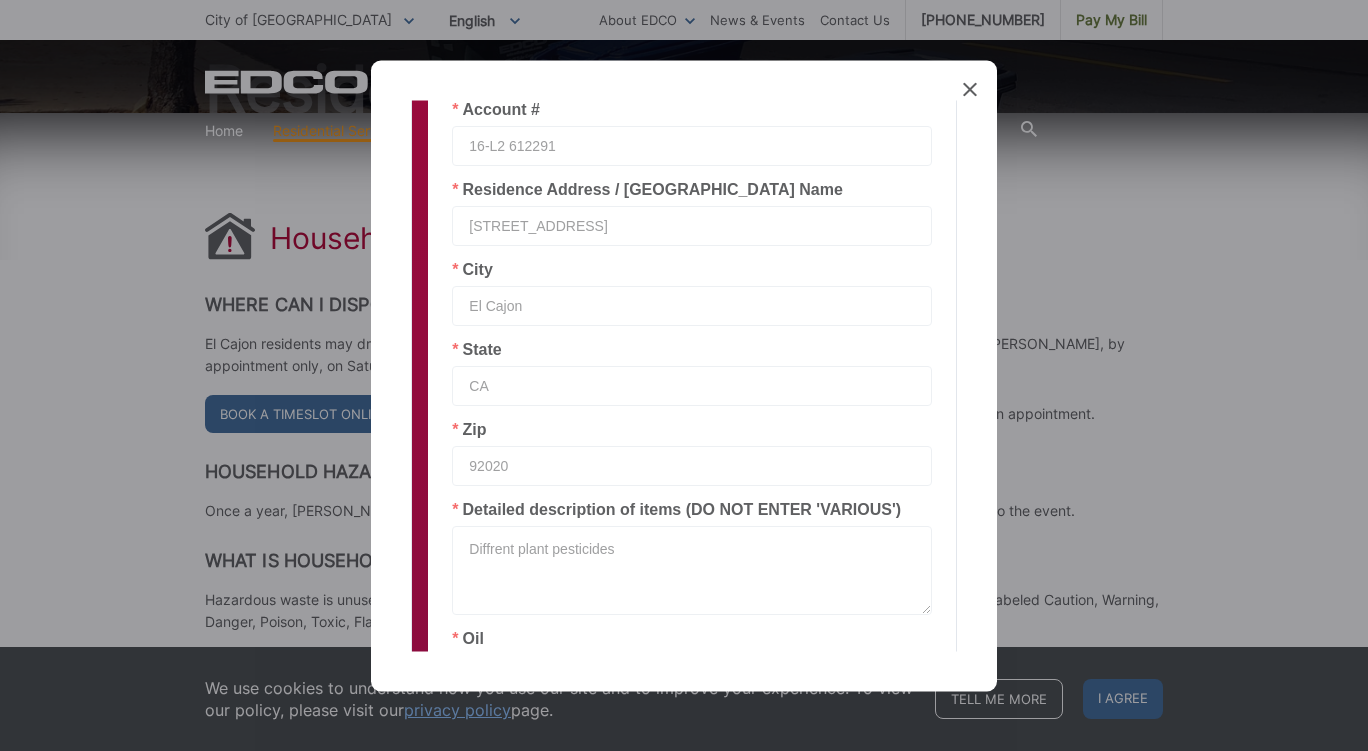 scroll, scrollTop: 506, scrollLeft: 0, axis: vertical 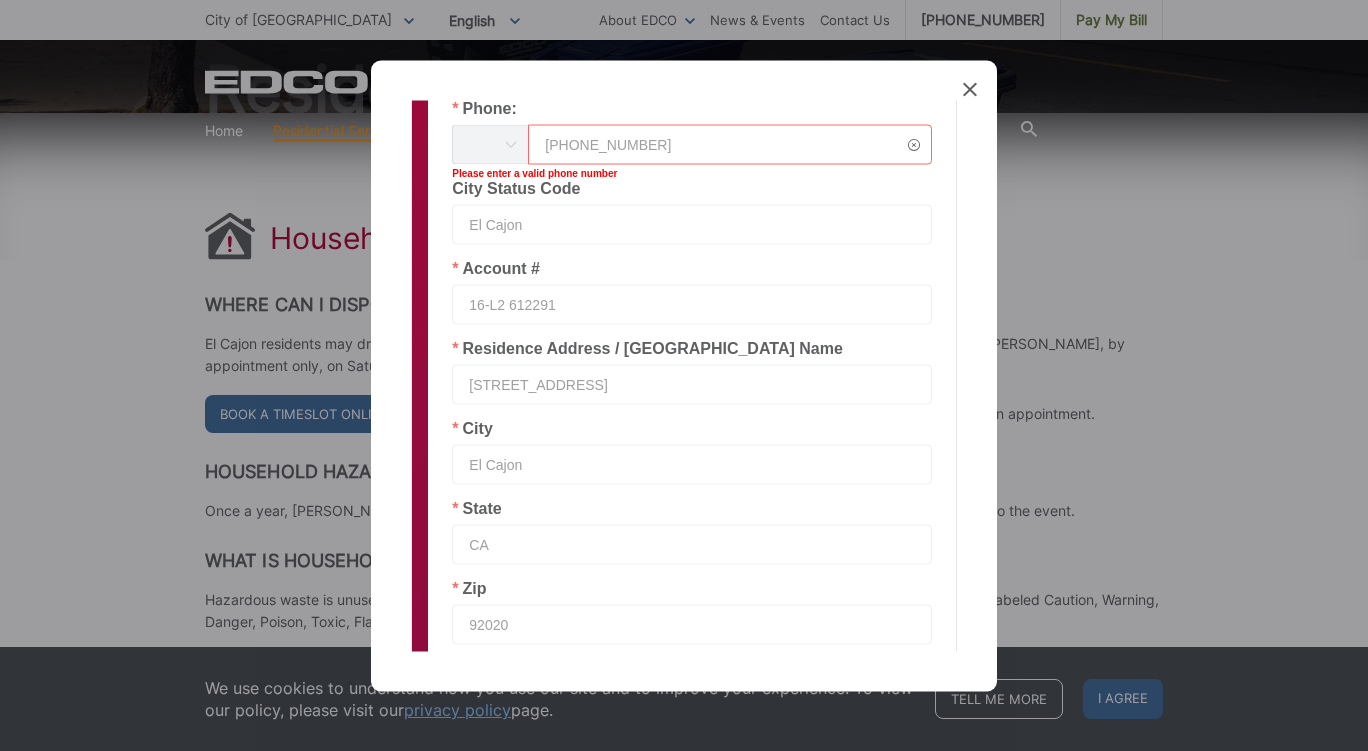 click on "1-619-448-8092" at bounding box center (730, 144) 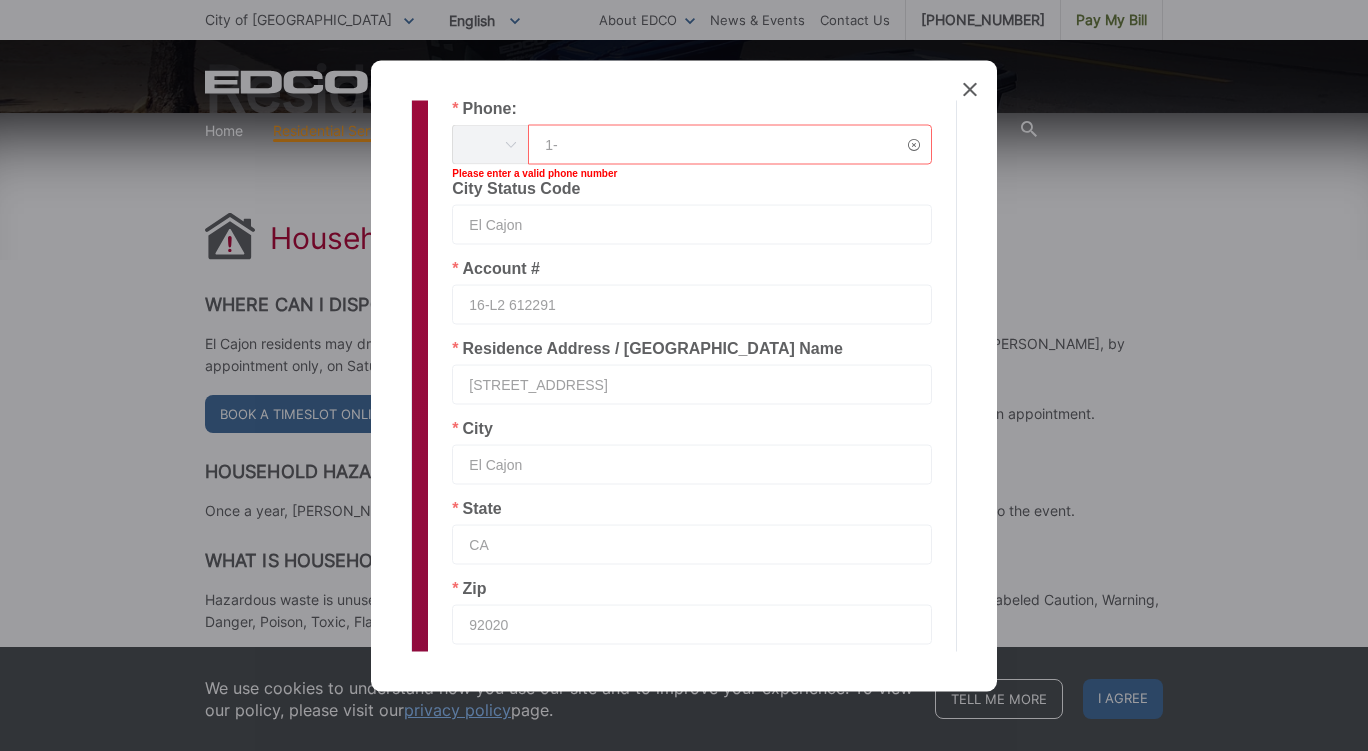 type on "1" 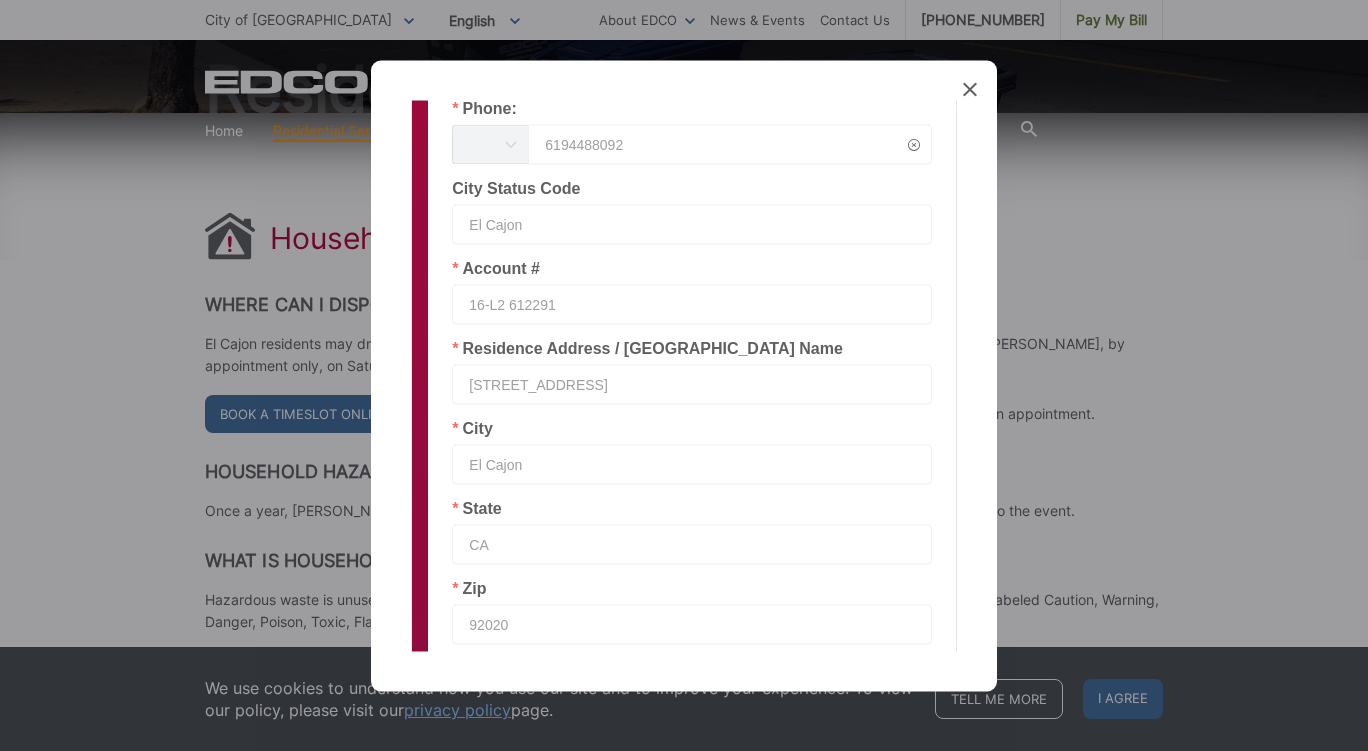 scroll, scrollTop: 922, scrollLeft: 0, axis: vertical 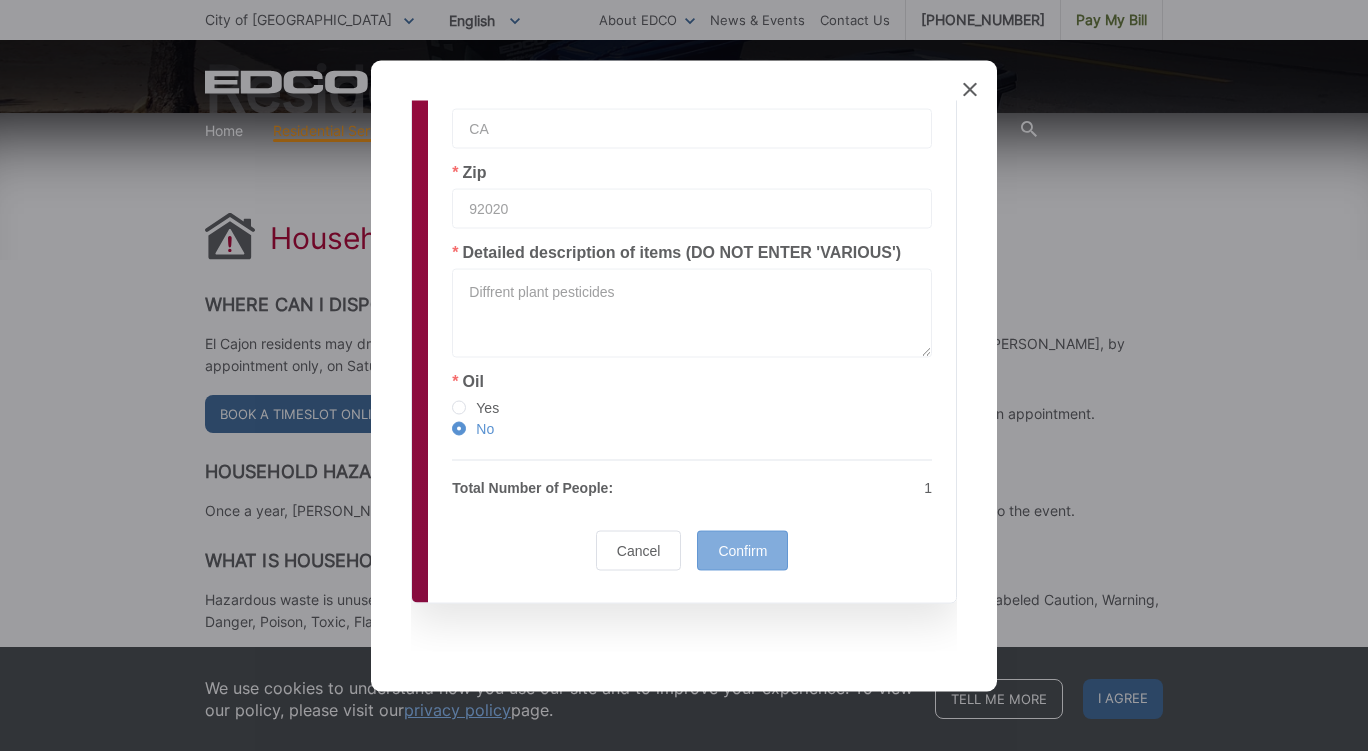 click on "Confirm" at bounding box center [742, 550] 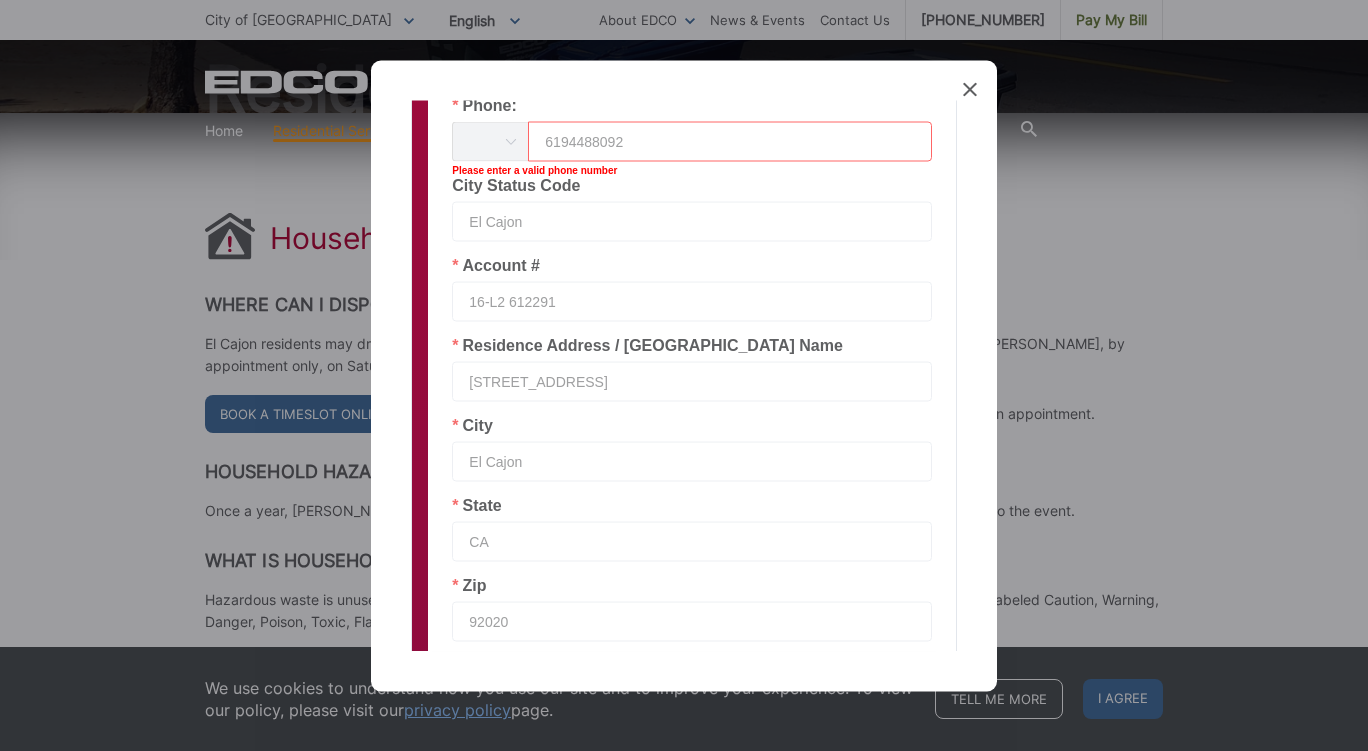 scroll, scrollTop: 506, scrollLeft: 0, axis: vertical 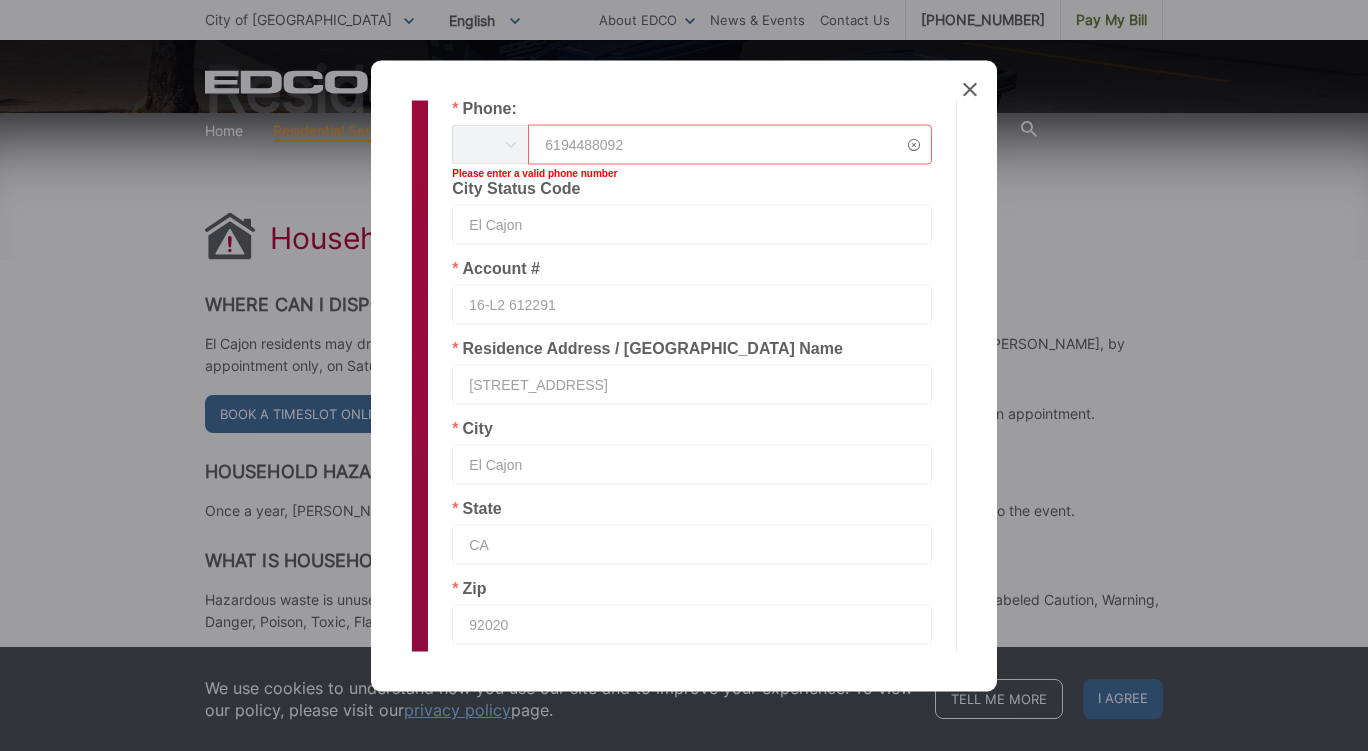click at bounding box center [510, 144] 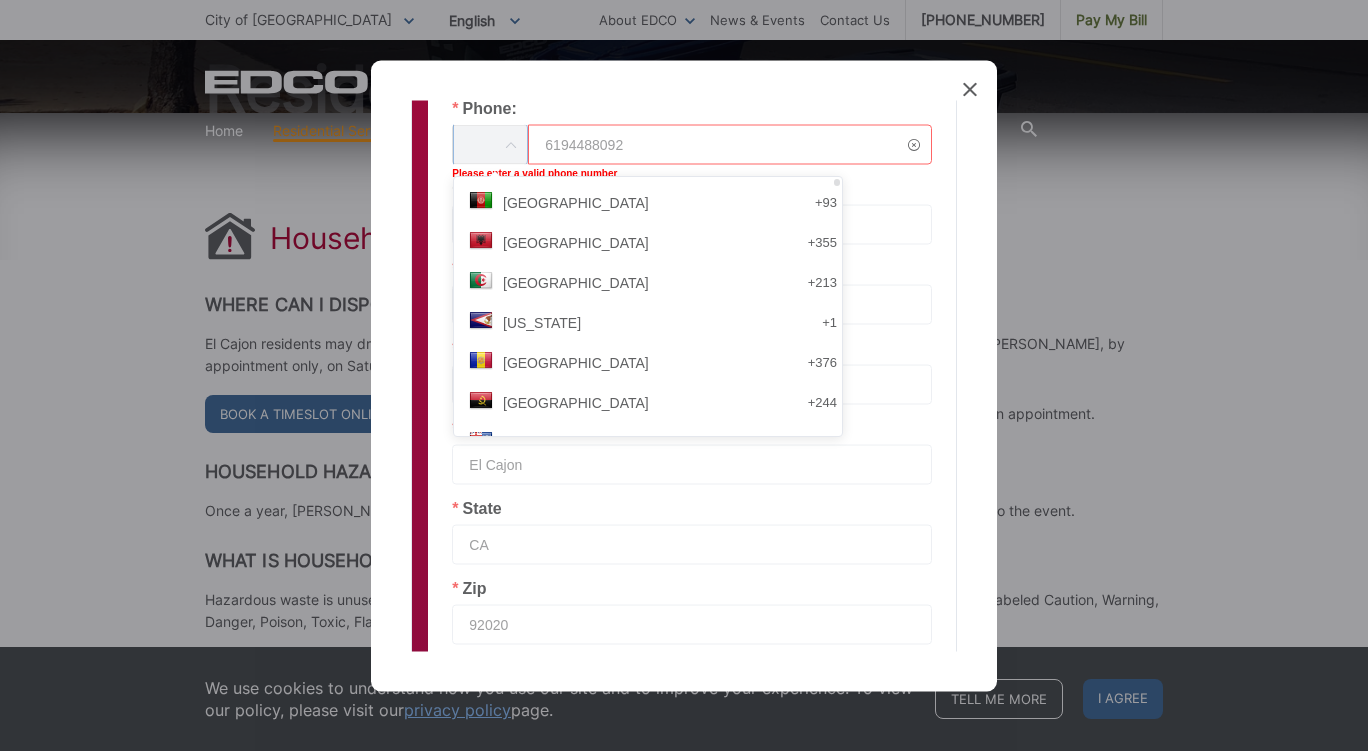 click on "6194488092" at bounding box center (730, 144) 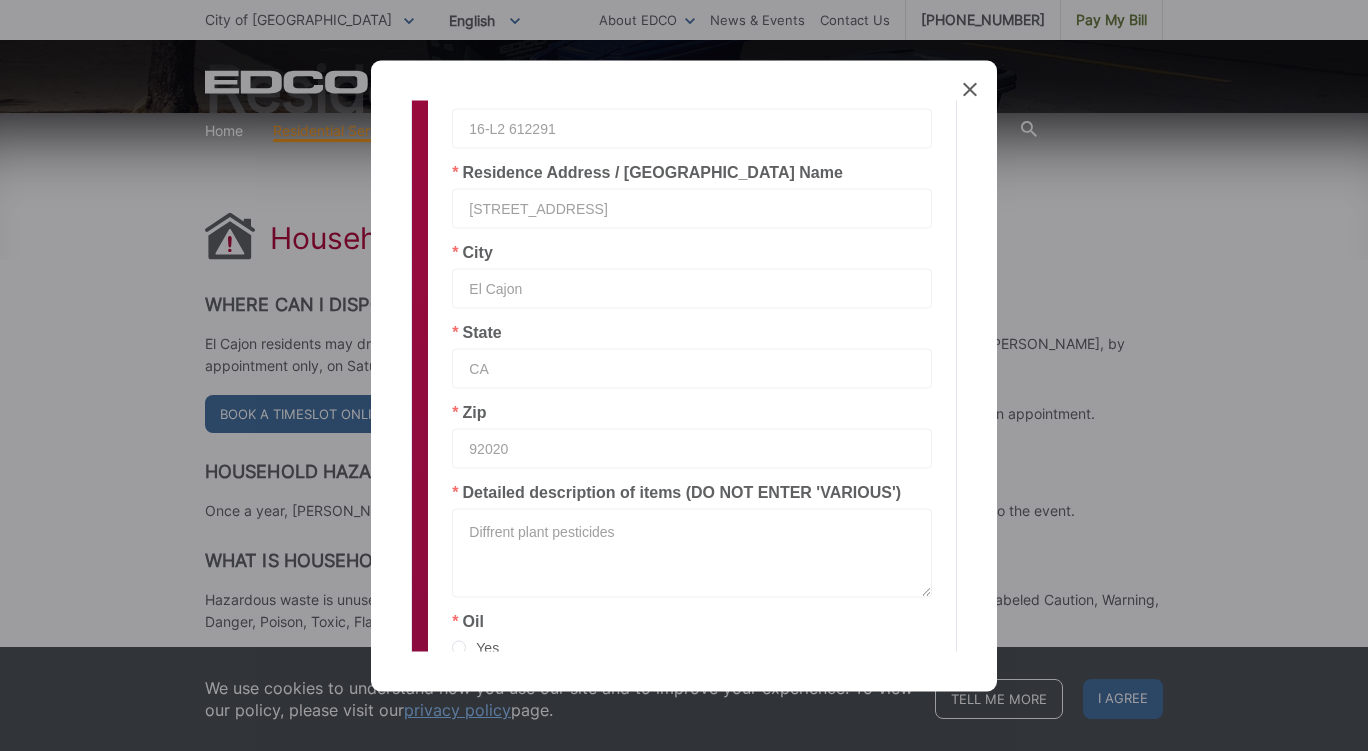 scroll, scrollTop: 922, scrollLeft: 0, axis: vertical 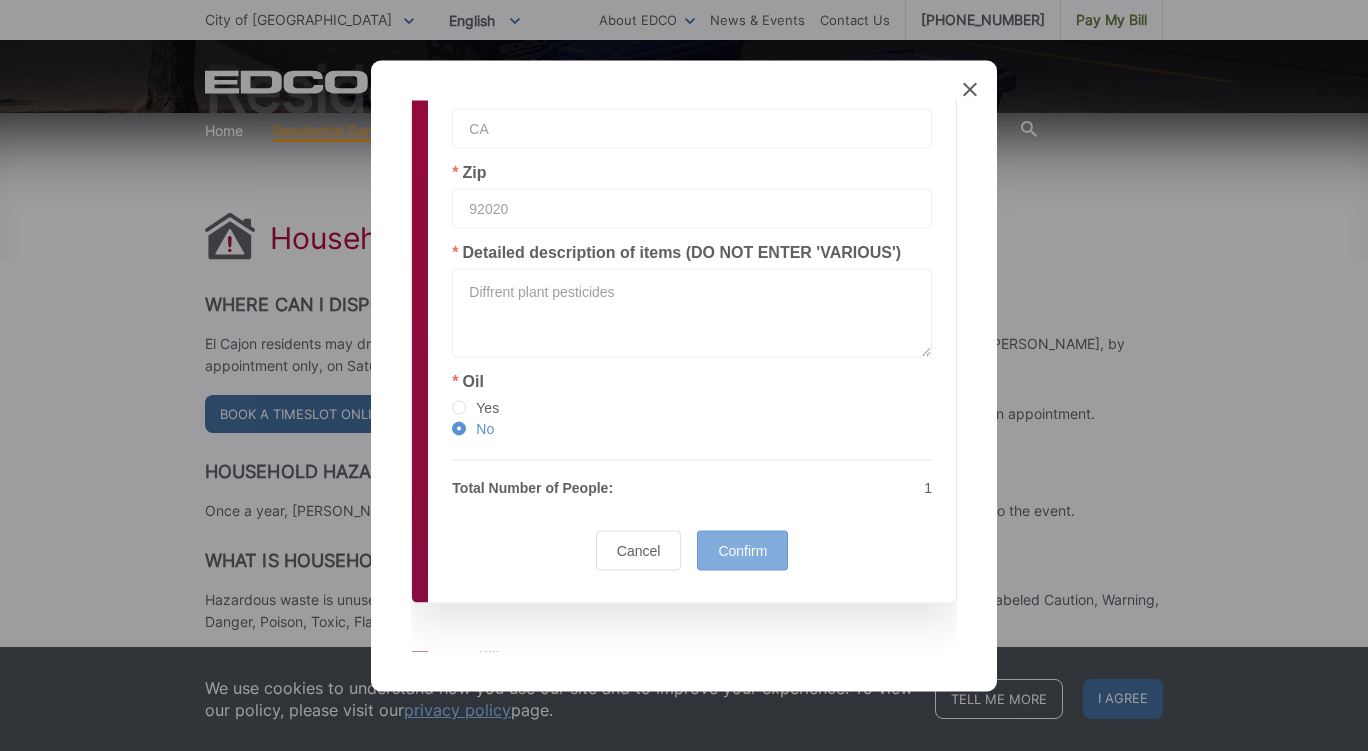 type on "16194488092" 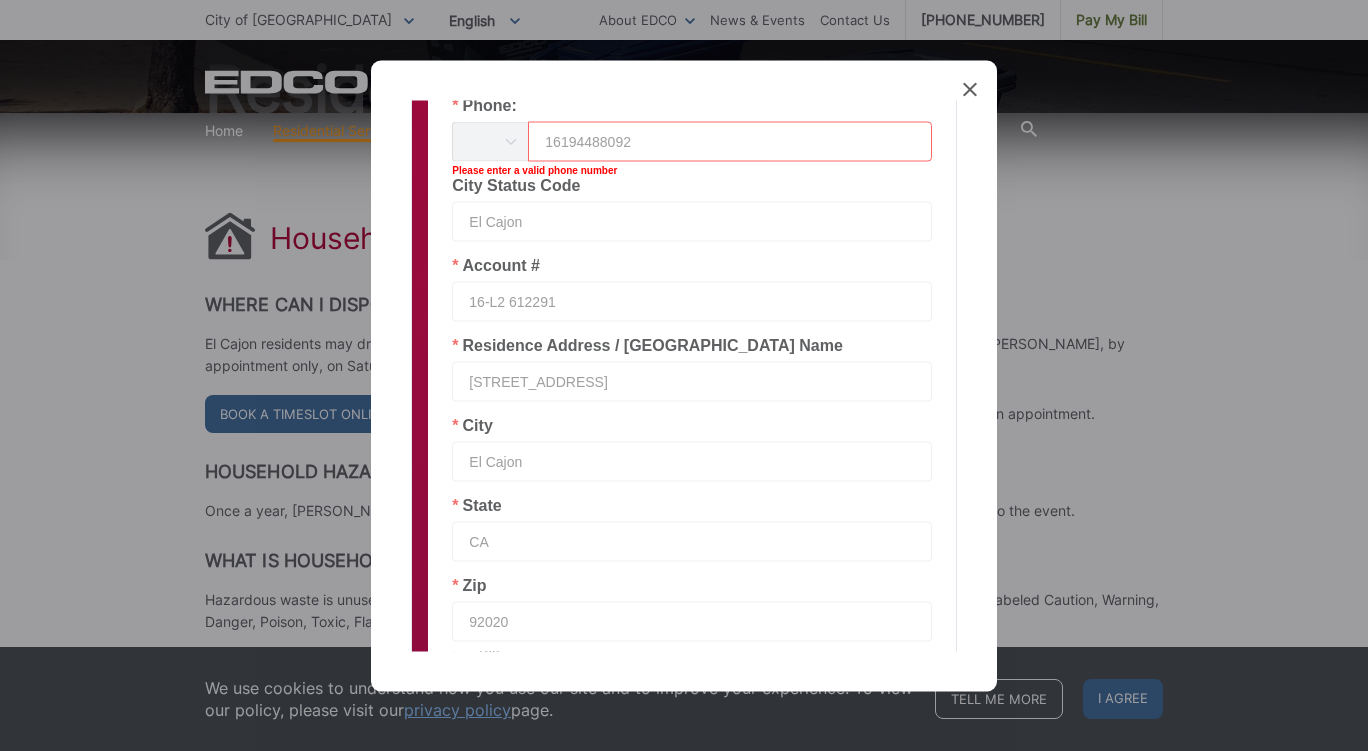 scroll, scrollTop: 506, scrollLeft: 0, axis: vertical 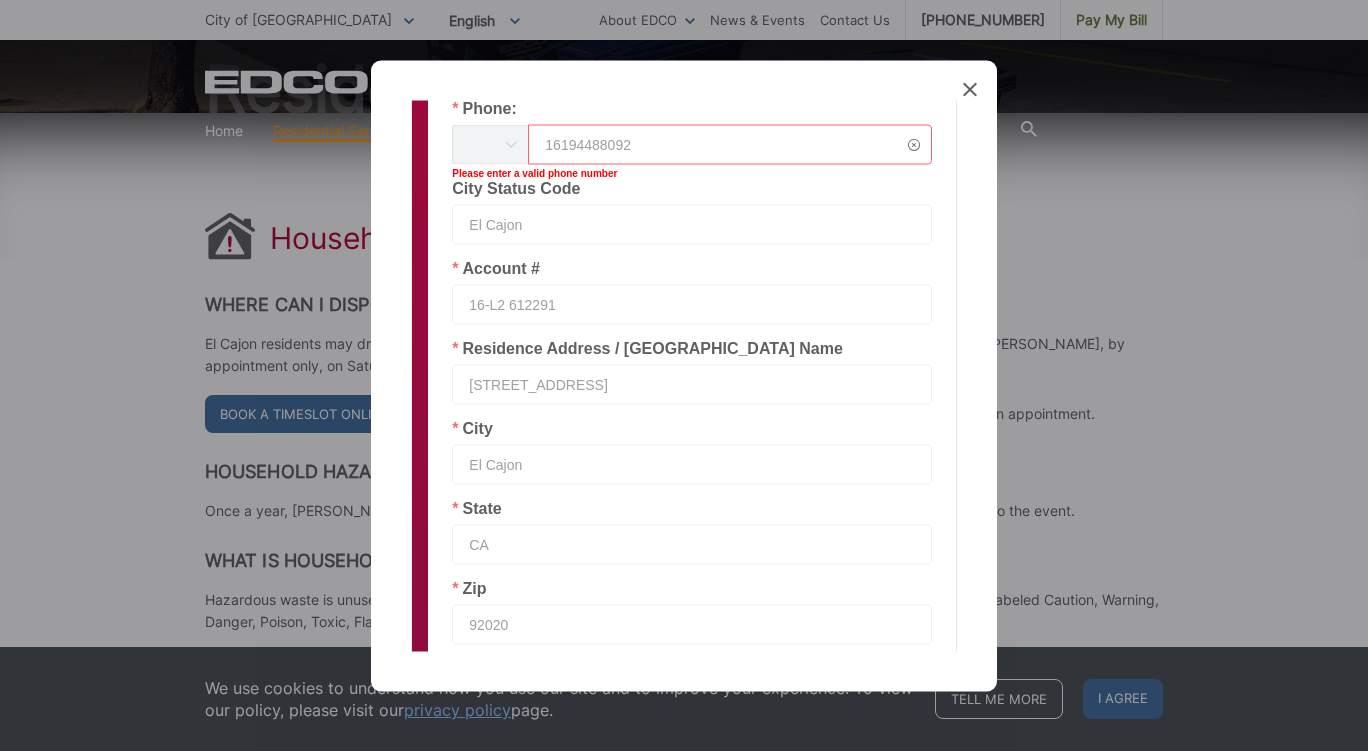 click on "16194488092" at bounding box center [730, 144] 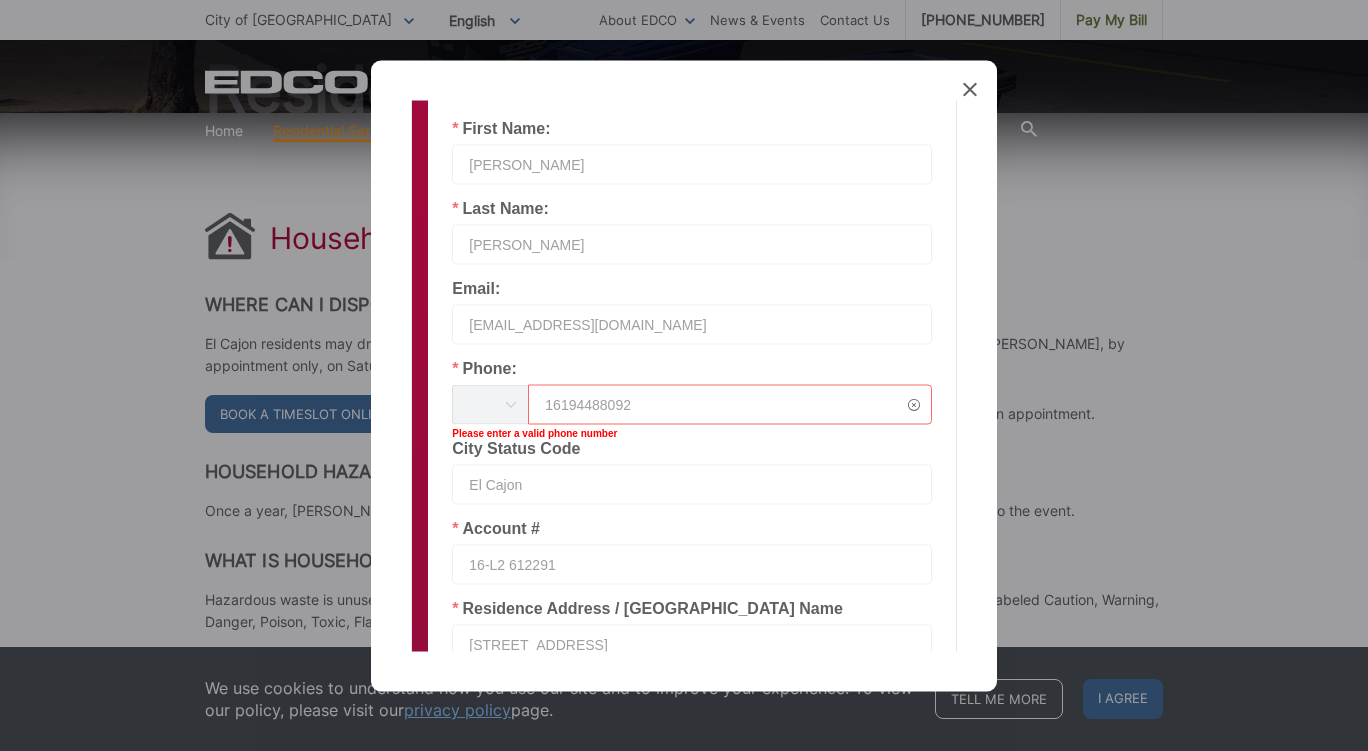 scroll, scrollTop: 211, scrollLeft: 0, axis: vertical 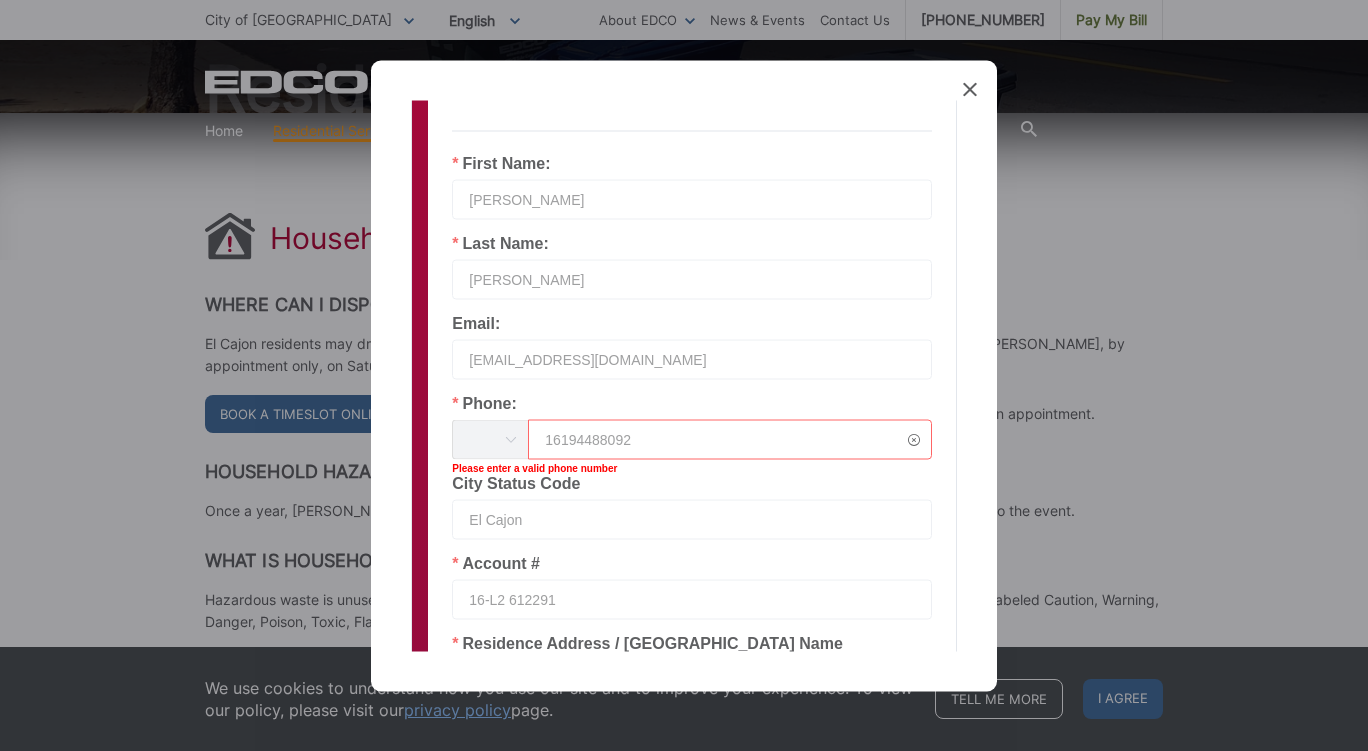 drag, startPoint x: 672, startPoint y: 436, endPoint x: 467, endPoint y: 410, distance: 206.6422 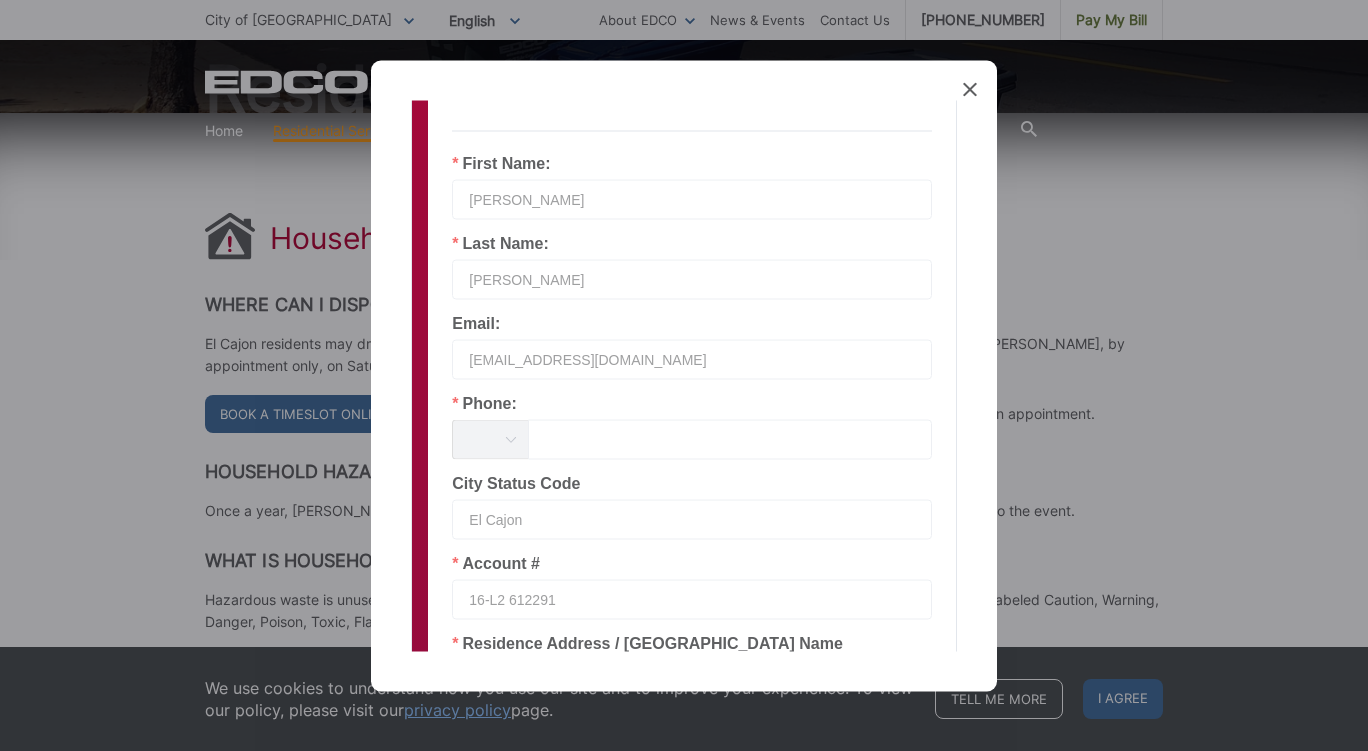type 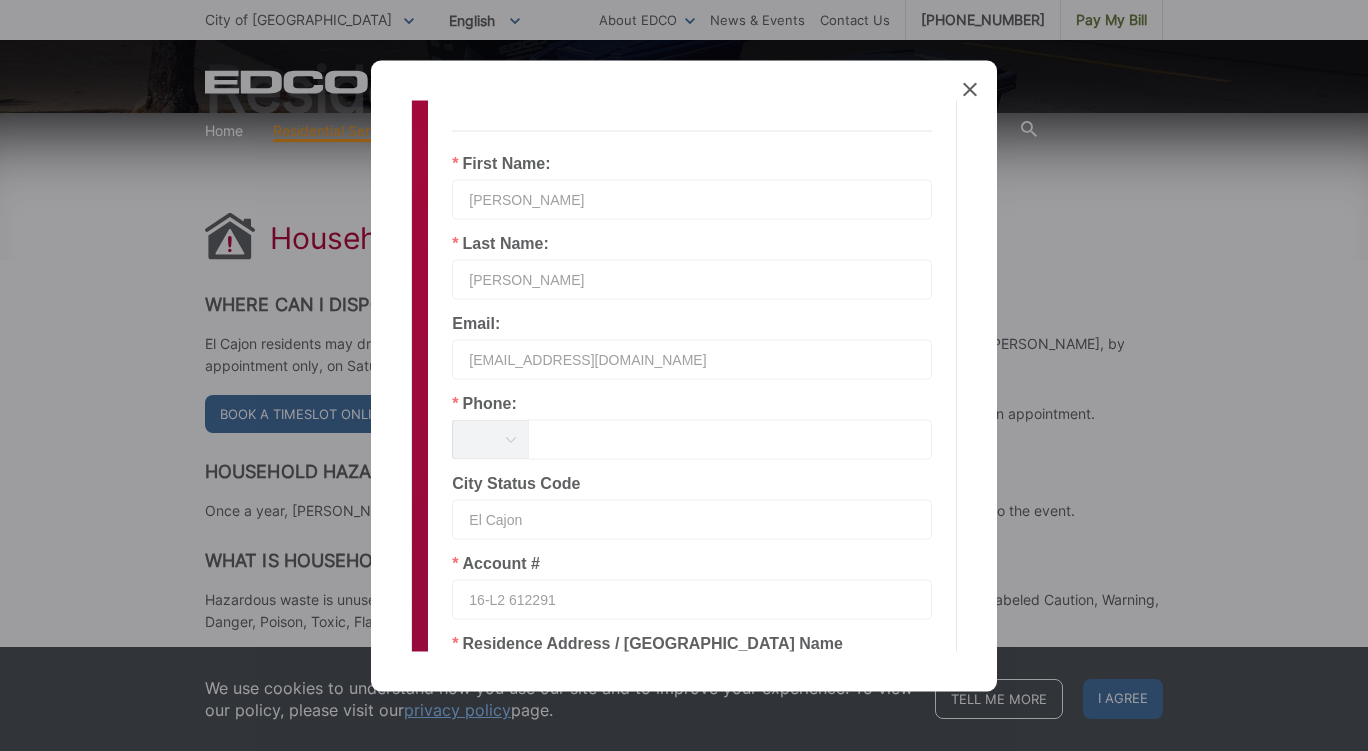 click at bounding box center [510, 439] 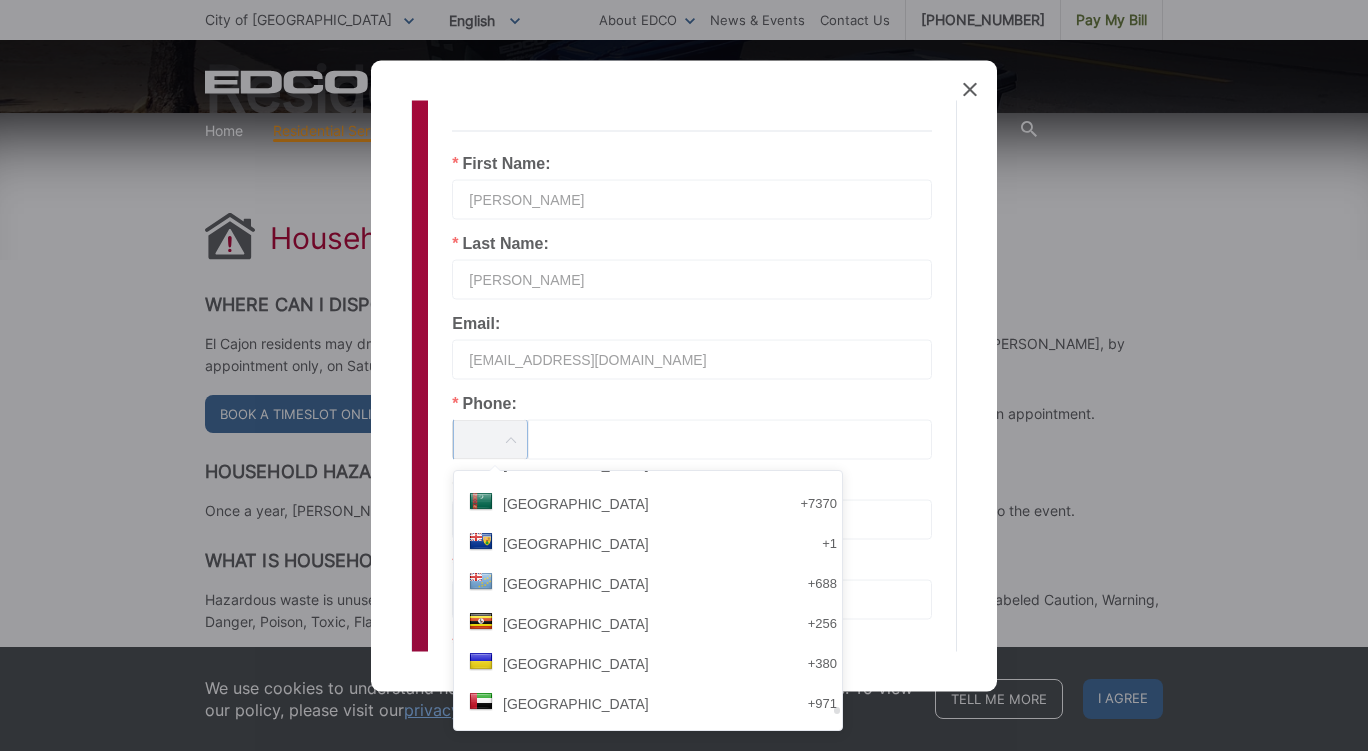 scroll, scrollTop: 8338, scrollLeft: 0, axis: vertical 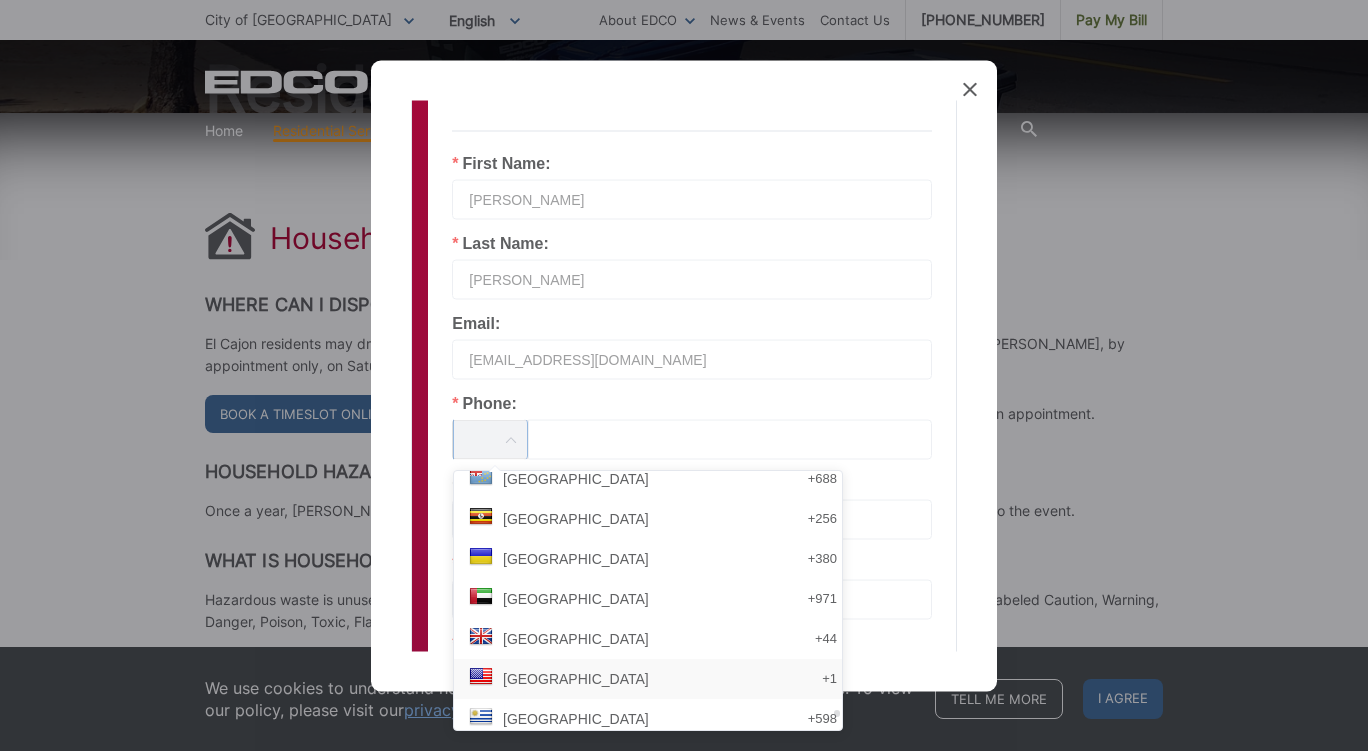 drag, startPoint x: 741, startPoint y: 479, endPoint x: 709, endPoint y: 716, distance: 239.15057 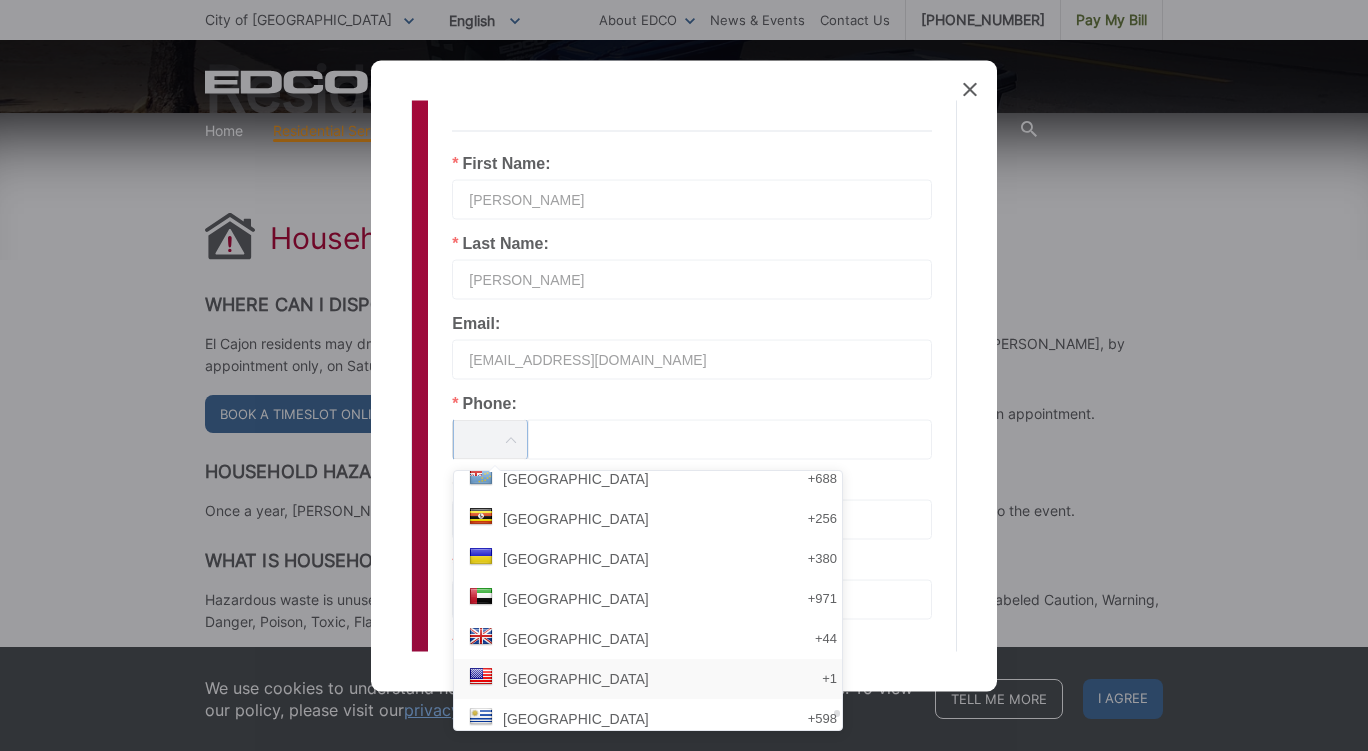 click on "Afghanistan   +93   Albania   +355   Algeria   +213   American Samoa   +1   Andorra   +376   Angola   +244   Anguilla   +1   Antigua and Barbuda   +1   Argentina   +54   Armenia   +374   Aruba   +297   Australia   +61   Austria   +43   Azerbaijan   +994   Bahamas   +1   Bahrain   +973   Bangladesh   +880   Barbados   +1   Belarus   +375   Belgium   +32   Belize   +501   Benin   +229   Bermuda   +1   Bhutan   +975   Bolivia   +591   Bosnia and Herzegovina   +387   Botswana   +267   Brazil   +55   British Virgin Islands   +1   Brunei   +673   Bulgaria   +359   Burkina Faso   +226   Burundi   +257   Cambodia   +855   Cameroon   +237   Canada   +1   Cape Verde   +238   Cayman Islands   +1   Central African Republic   +236   Chad   +235   Chile   +56   China   +86   Colombia   +57   Comoros   +269   Congo (DRC)   +243   Congo (Republic)   +242   Cook Islands   +682   Costa Rica   +506   Cote D'Ivoire   +225   Croatia   +385   Cuba   +53   Cyprus   +357   Czech Republic   +420   Denmark   +45   Djibouti   +253" at bounding box center [648, 600] 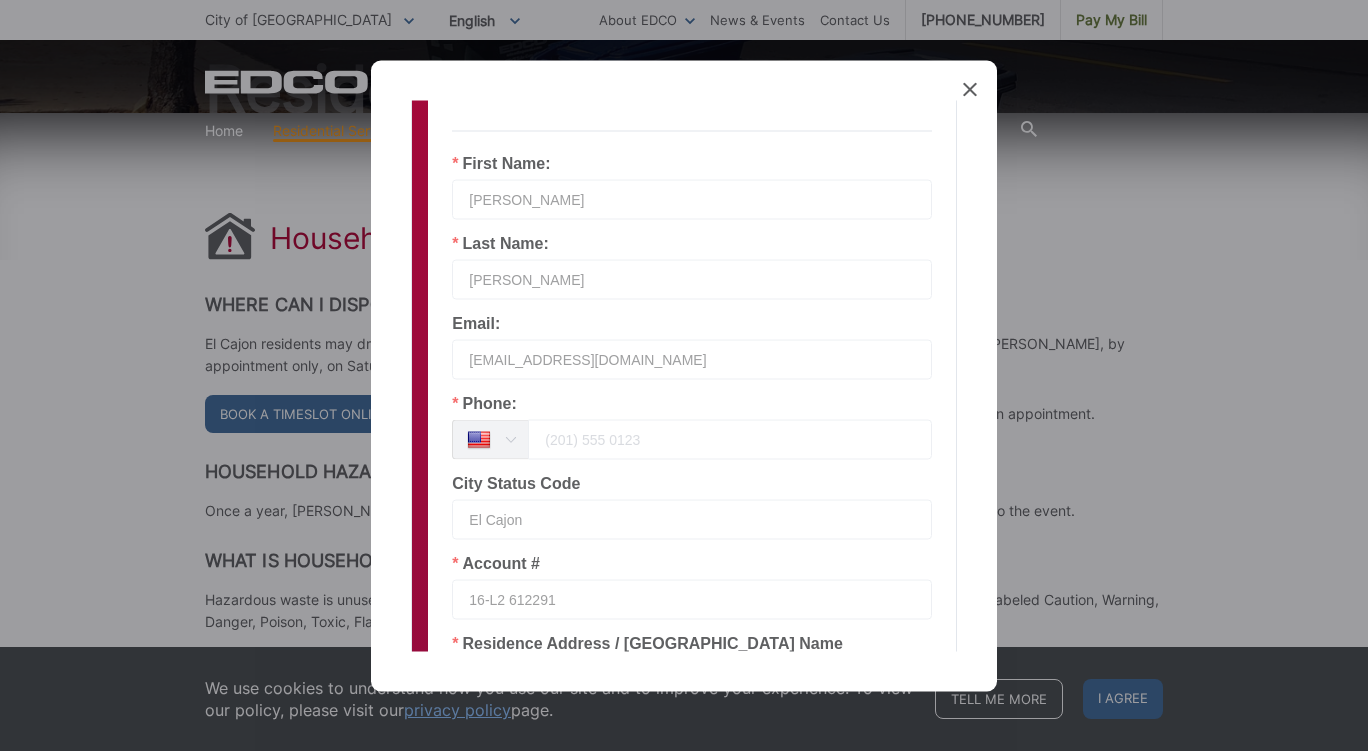 click at bounding box center (730, 439) 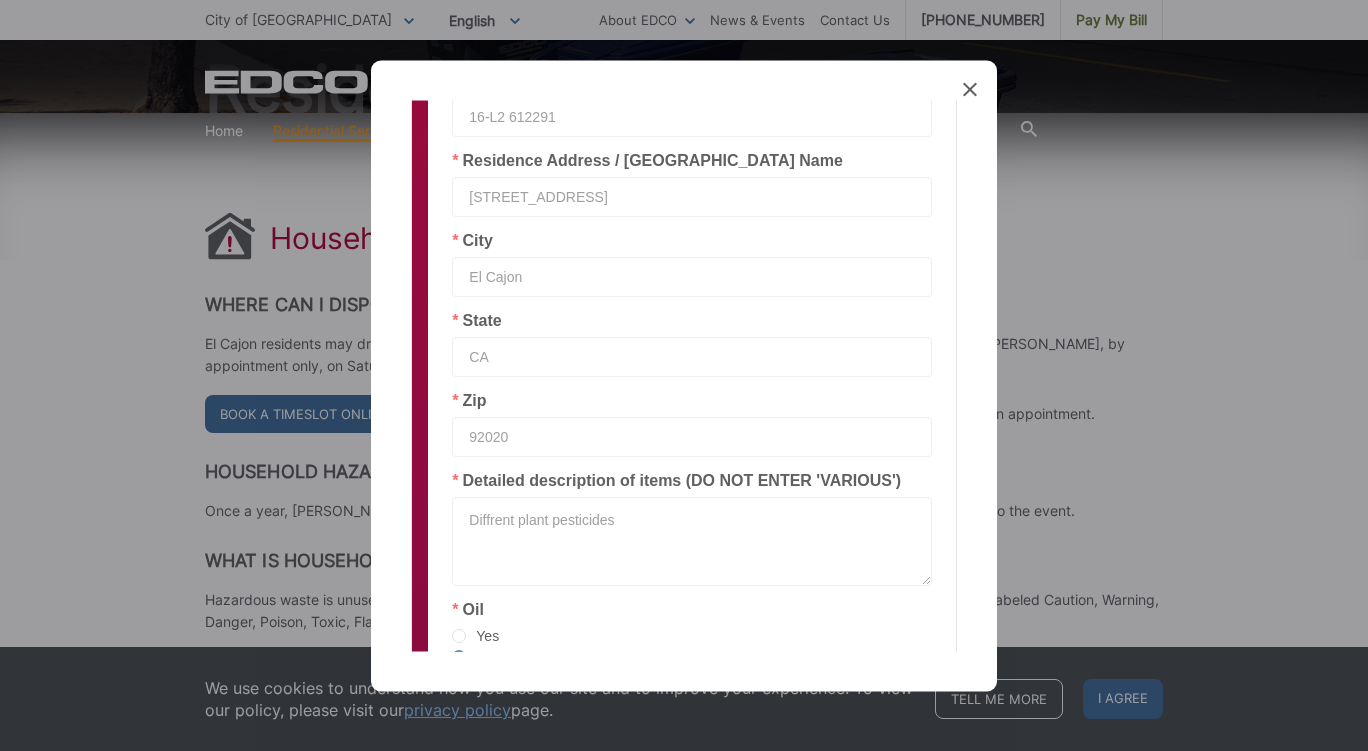 scroll, scrollTop: 922, scrollLeft: 0, axis: vertical 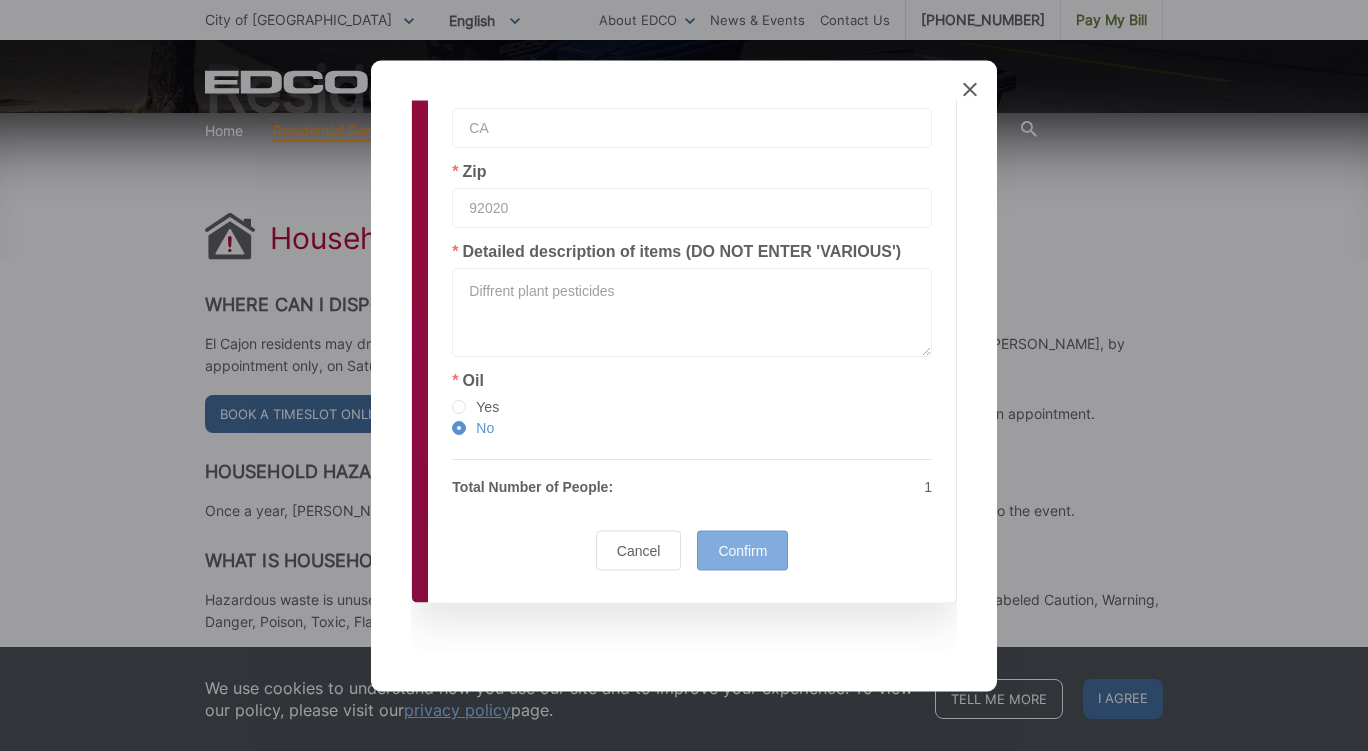 type on "619-448-8092" 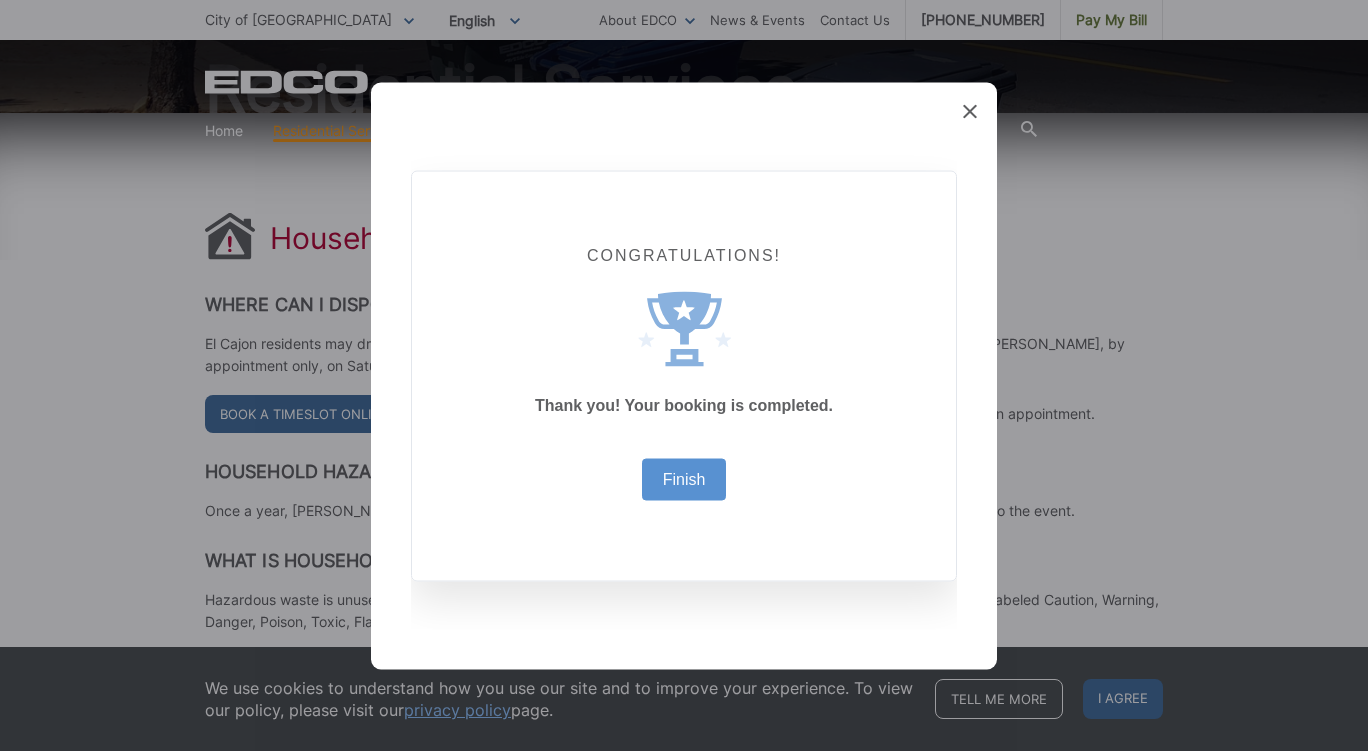 scroll, scrollTop: 0, scrollLeft: 0, axis: both 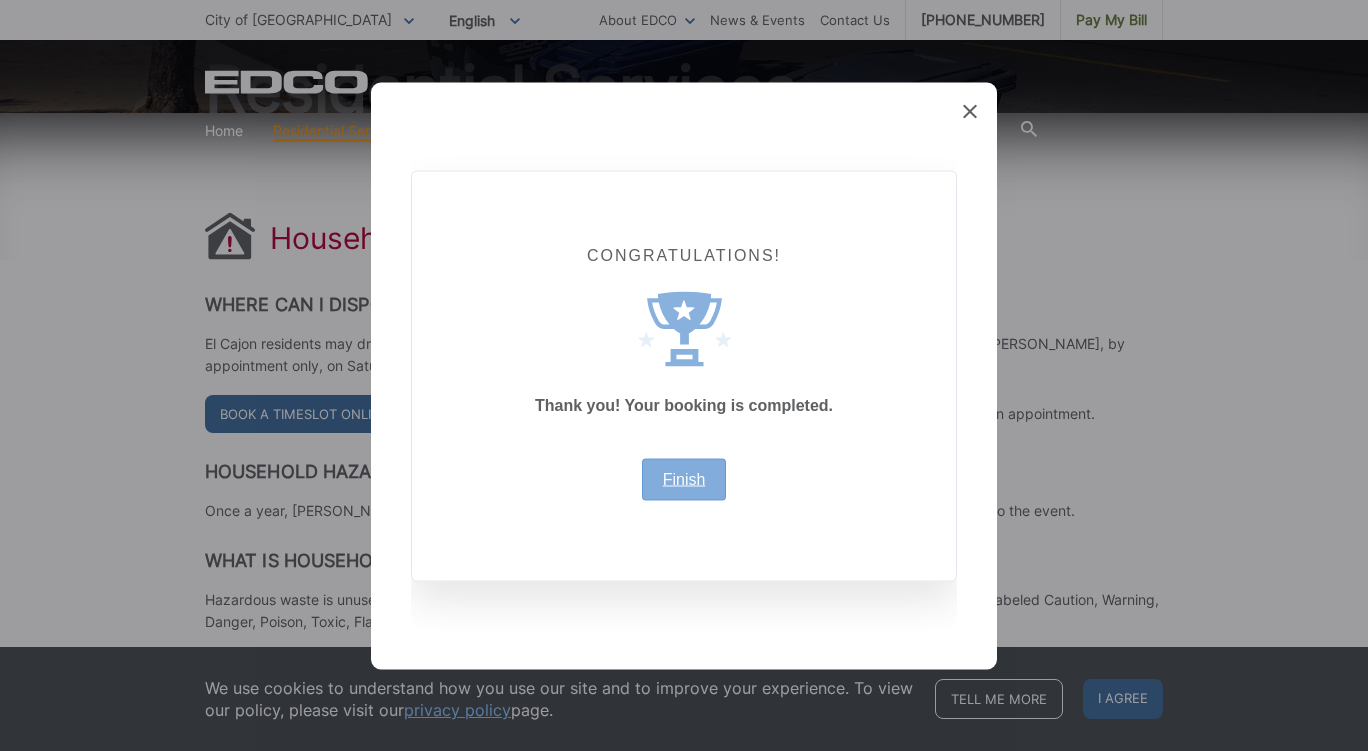 click on "Finish" at bounding box center (684, 479) 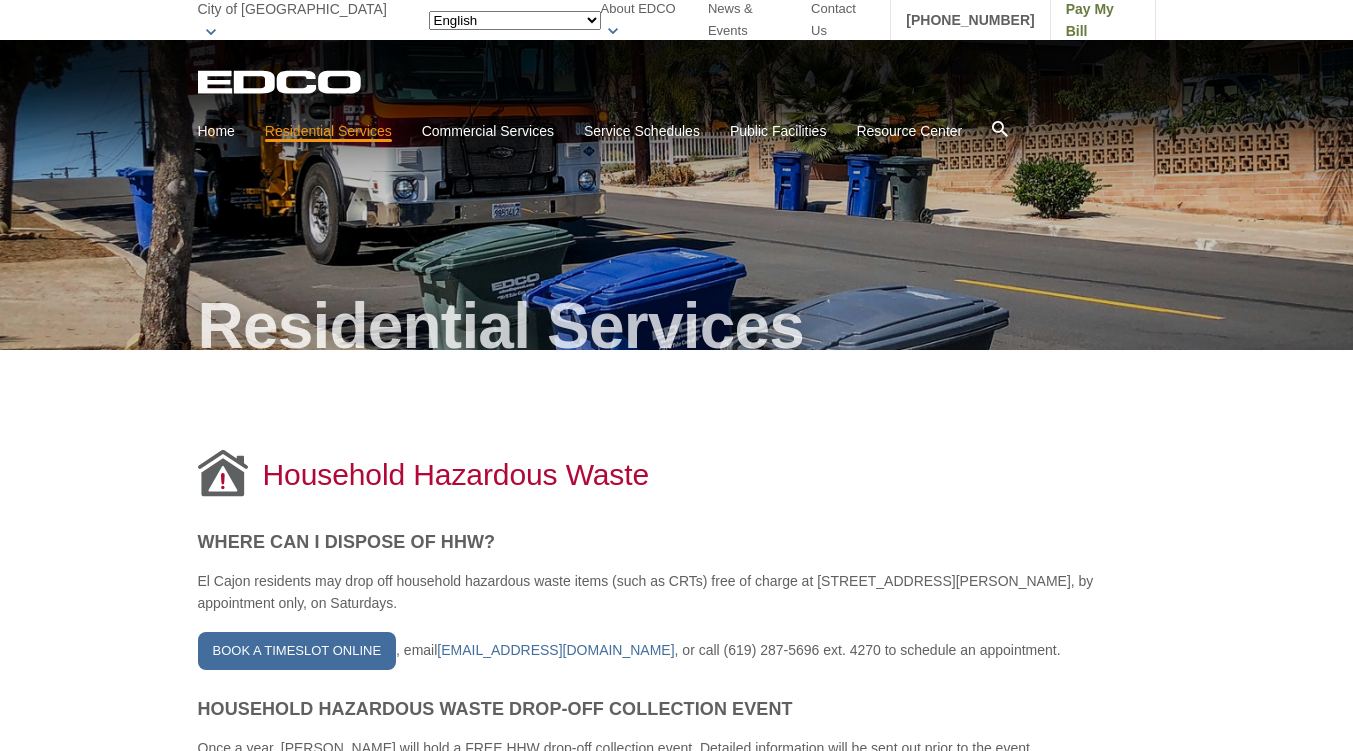 scroll, scrollTop: 237, scrollLeft: 0, axis: vertical 